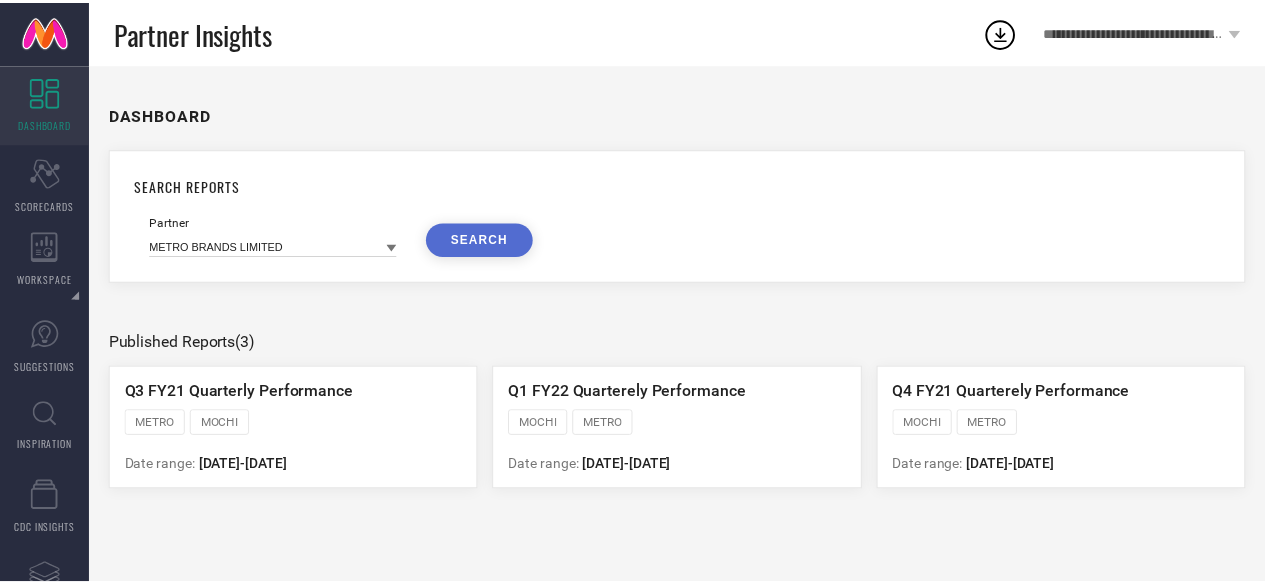 scroll, scrollTop: 0, scrollLeft: 0, axis: both 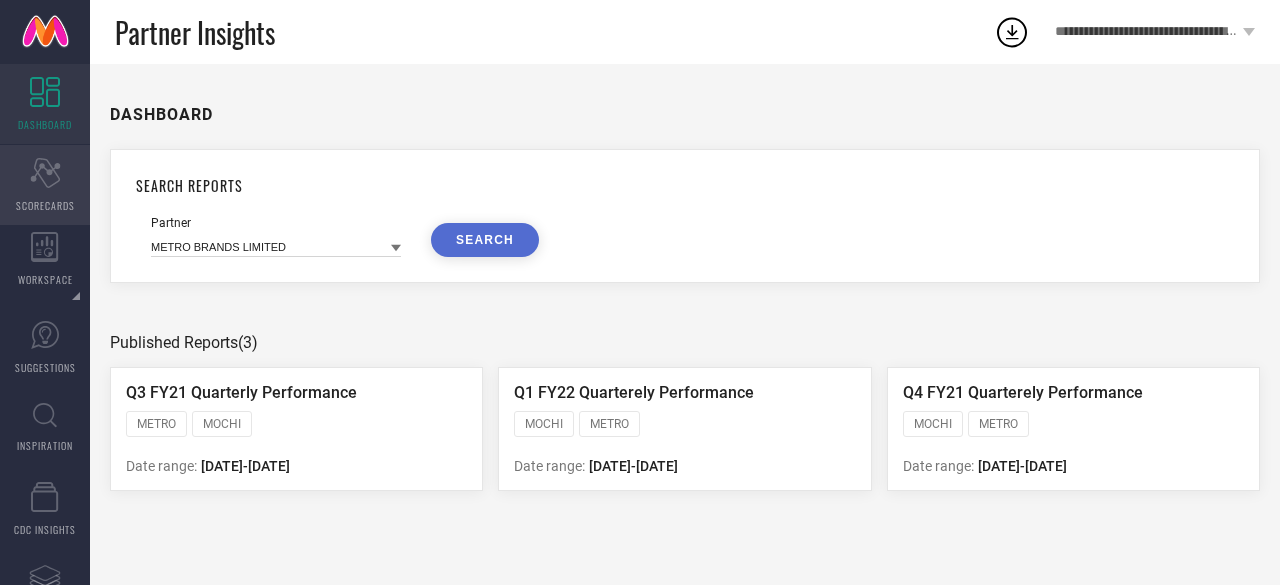 click on "SCORECARDS" at bounding box center (45, 205) 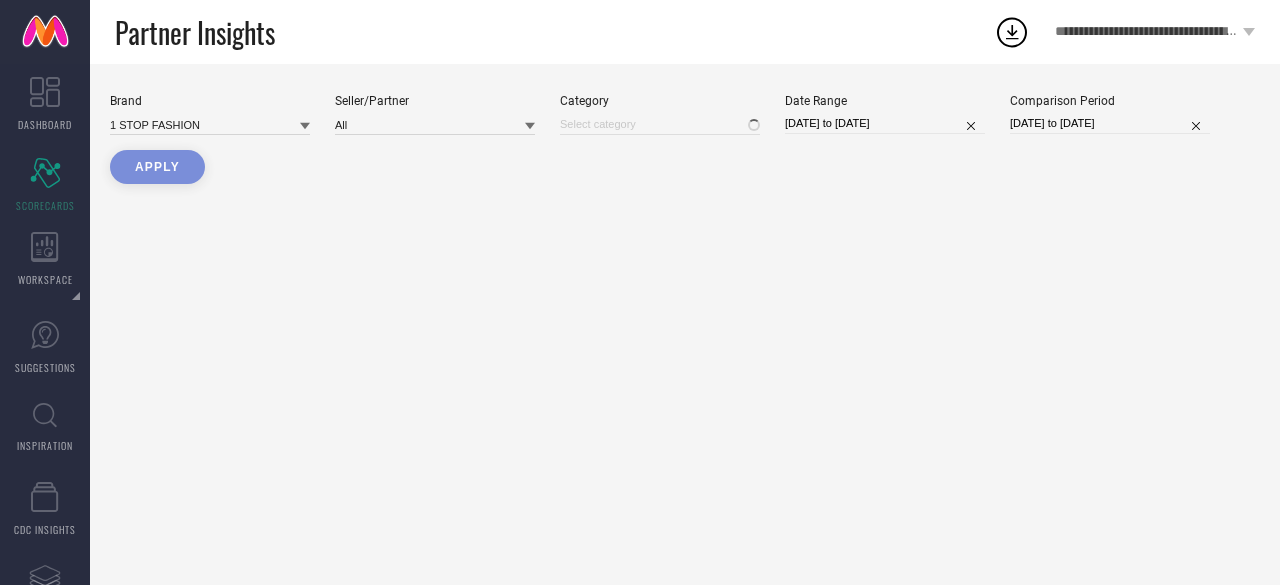 type on "All" 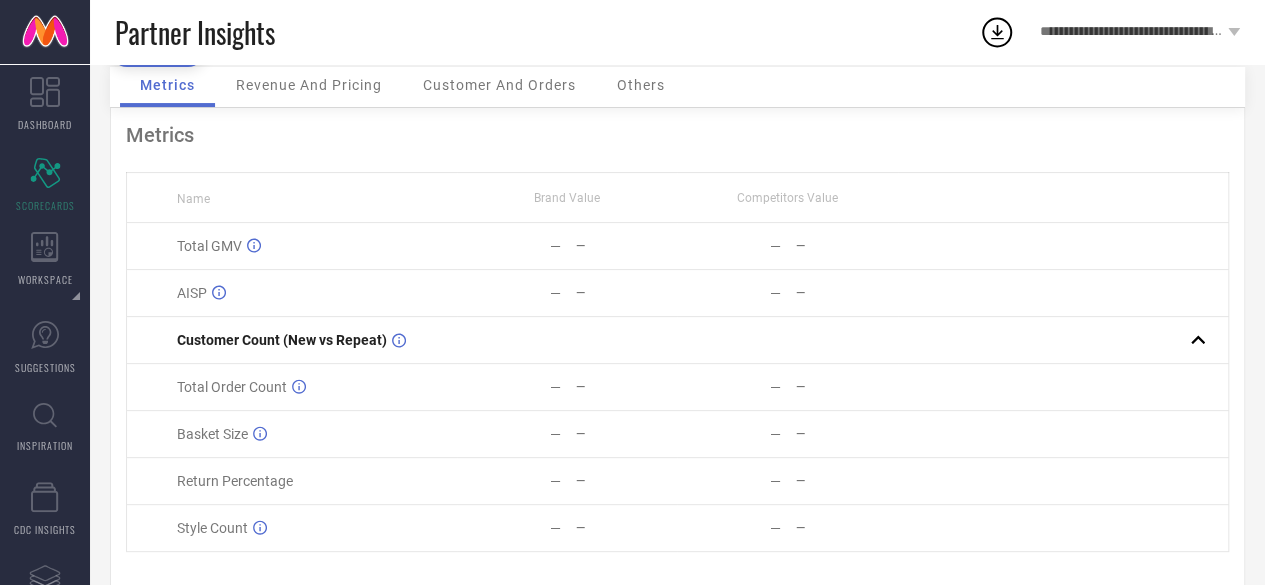 scroll, scrollTop: 48, scrollLeft: 0, axis: vertical 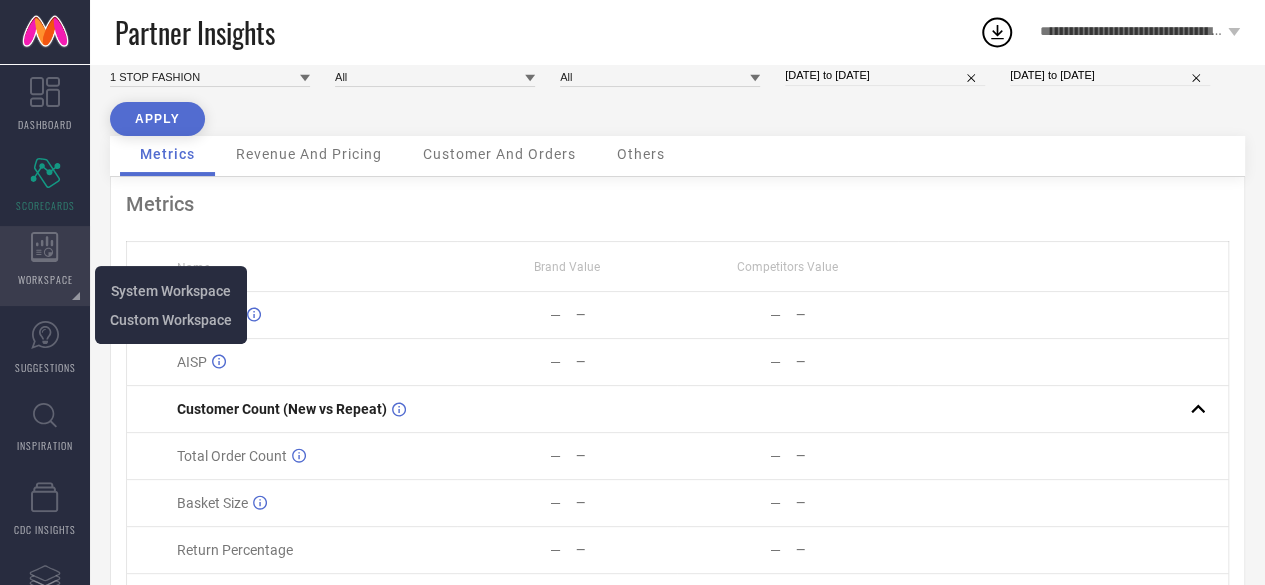 click 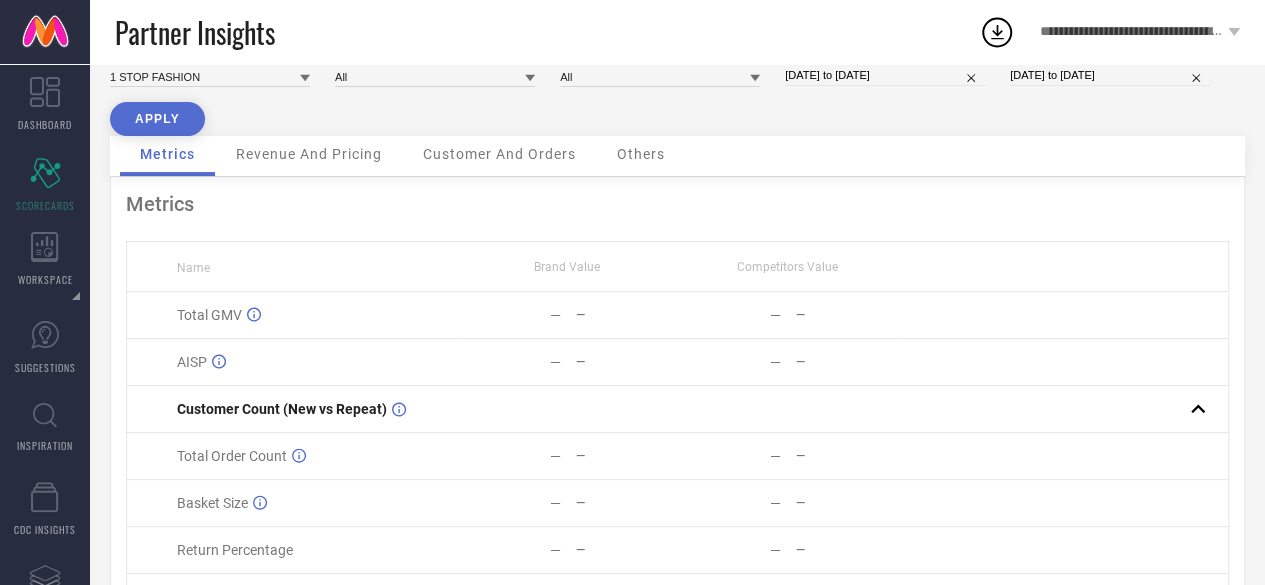 click on "Revenue And Pricing" at bounding box center (309, 154) 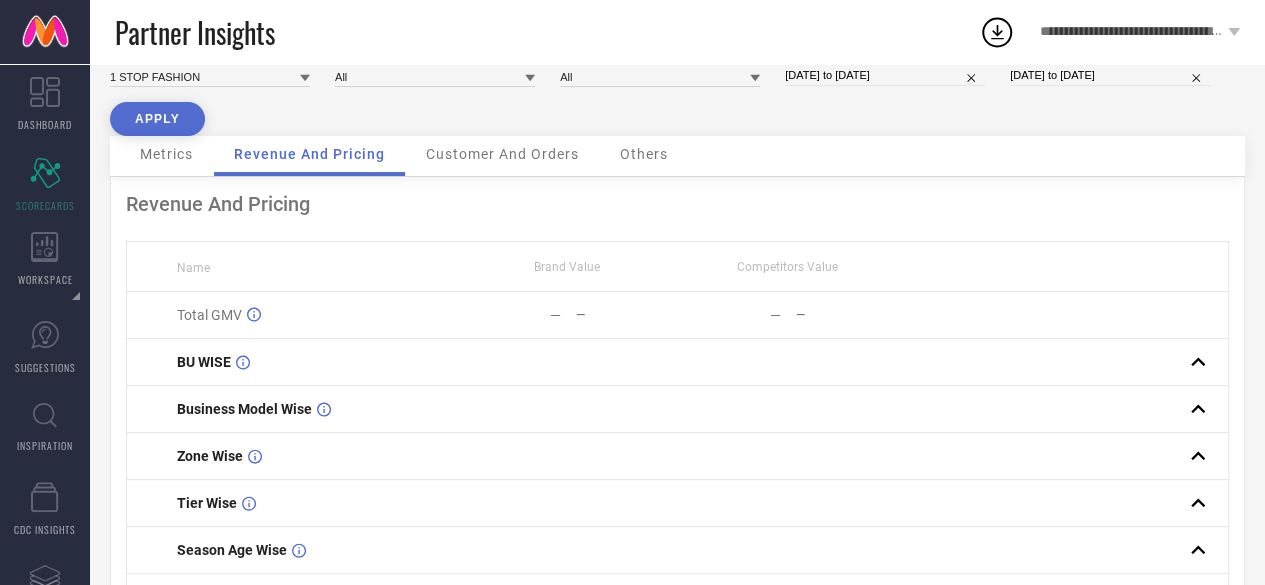 scroll, scrollTop: 0, scrollLeft: 0, axis: both 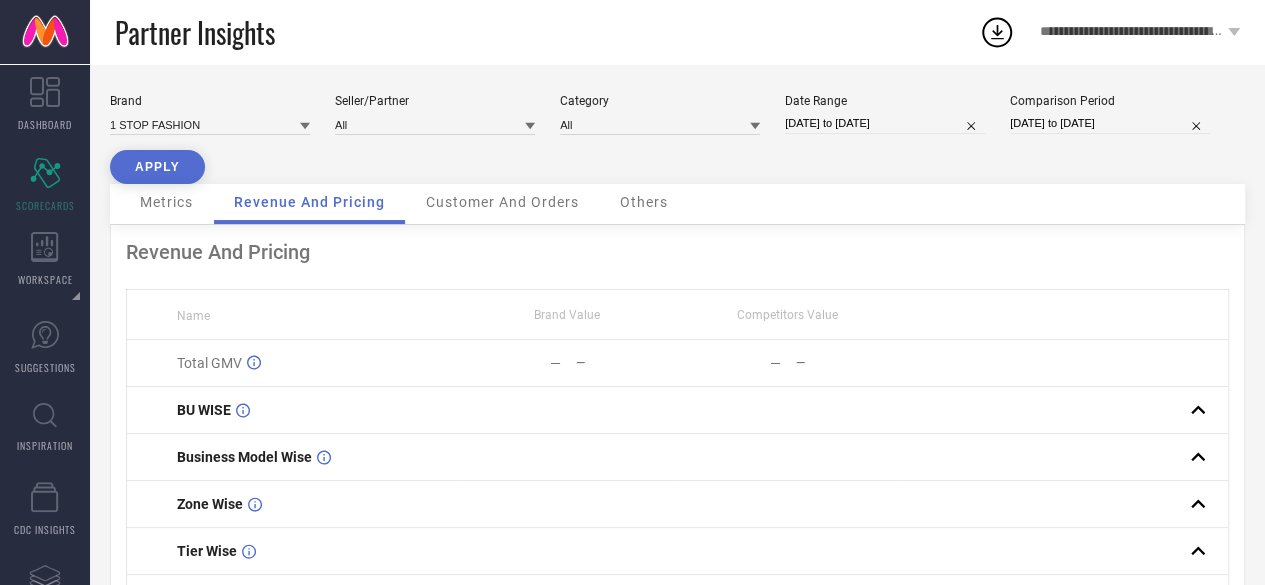 select on "5" 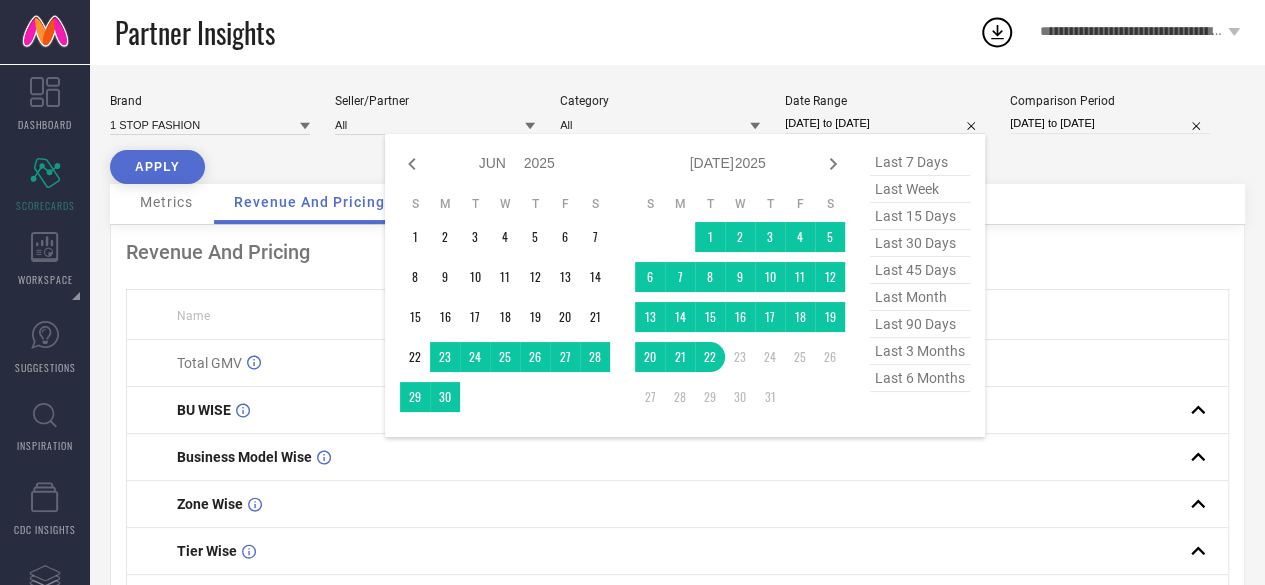 click on "[DATE] to [DATE]" at bounding box center [885, 123] 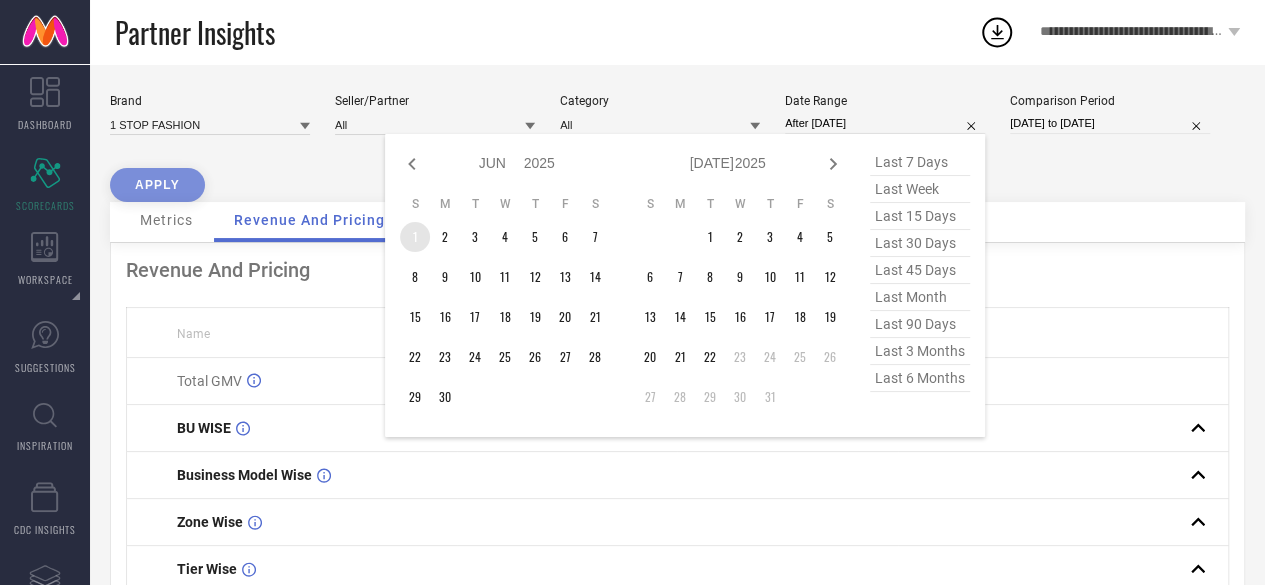 click on "1" at bounding box center (415, 237) 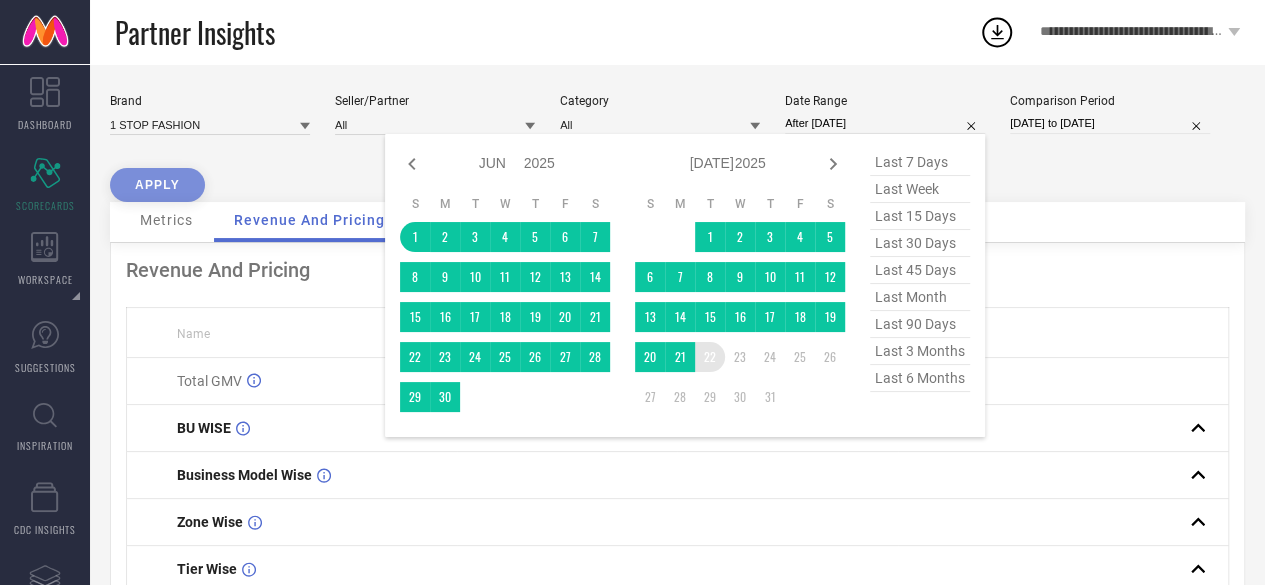 type on "[DATE] to [DATE]" 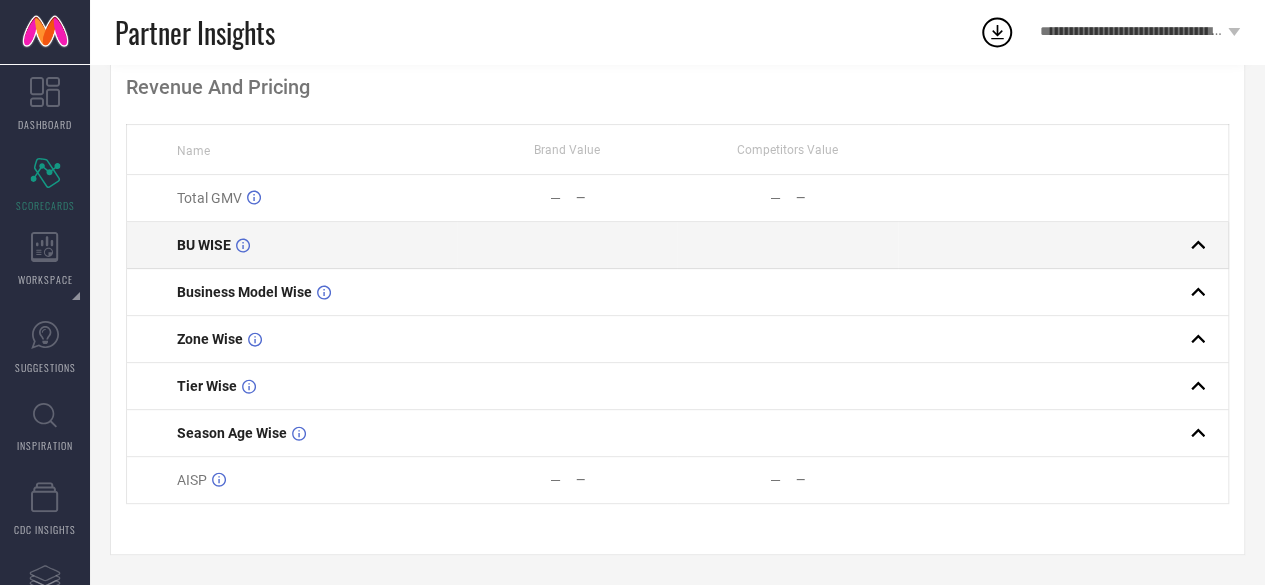 scroll, scrollTop: 168, scrollLeft: 0, axis: vertical 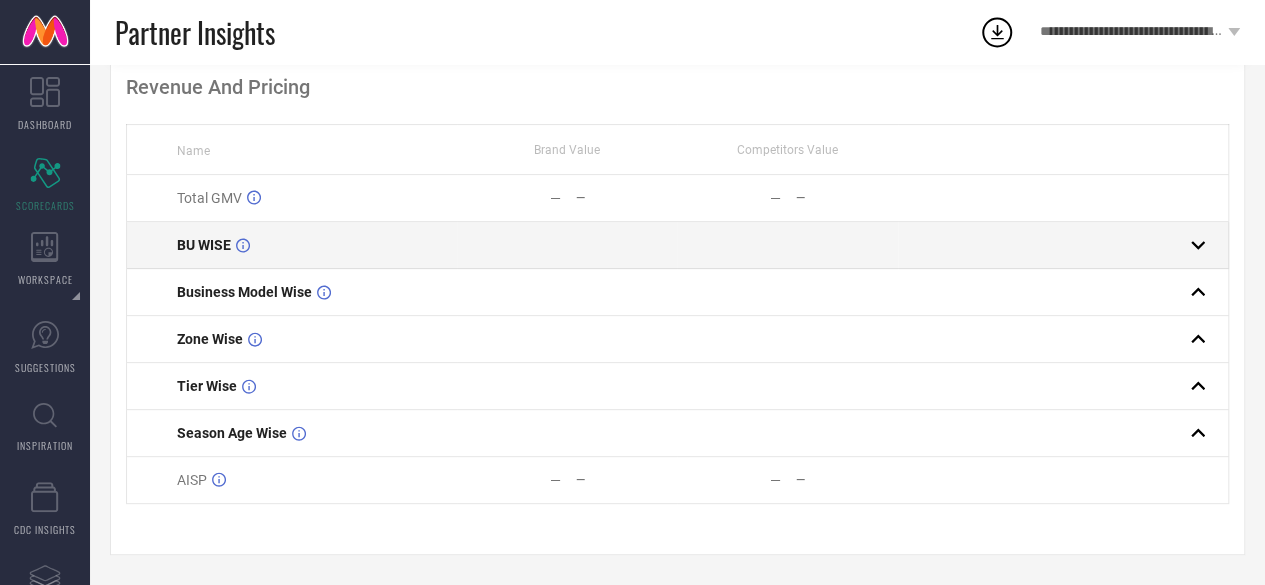 click 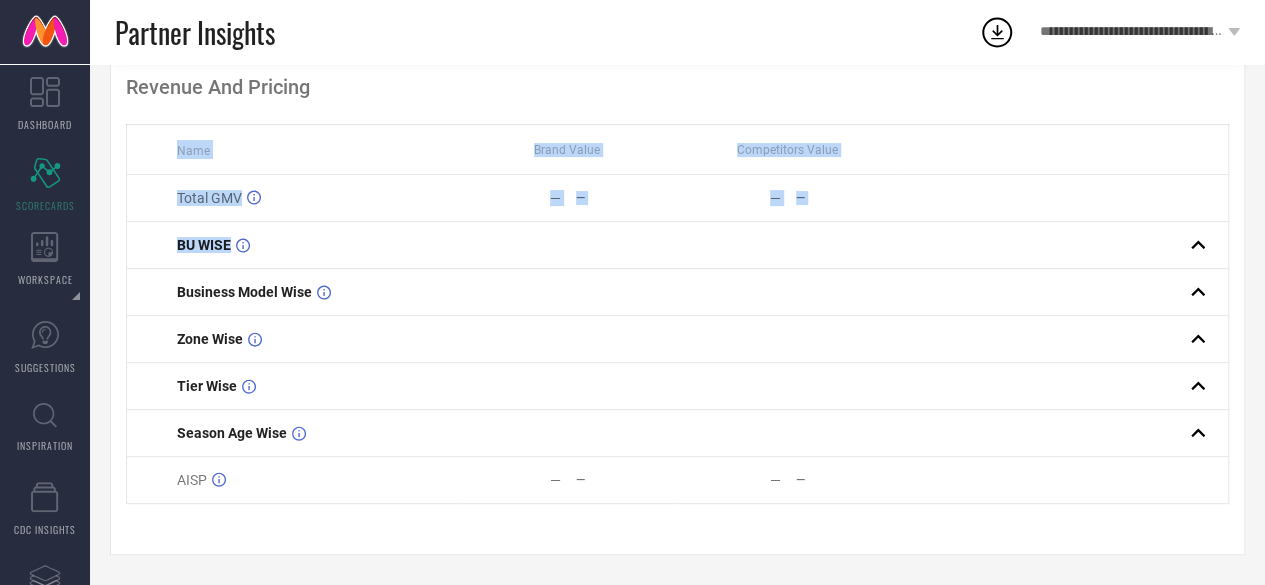 drag, startPoint x: 1202, startPoint y: 252, endPoint x: 716, endPoint y: 614, distance: 606.0033 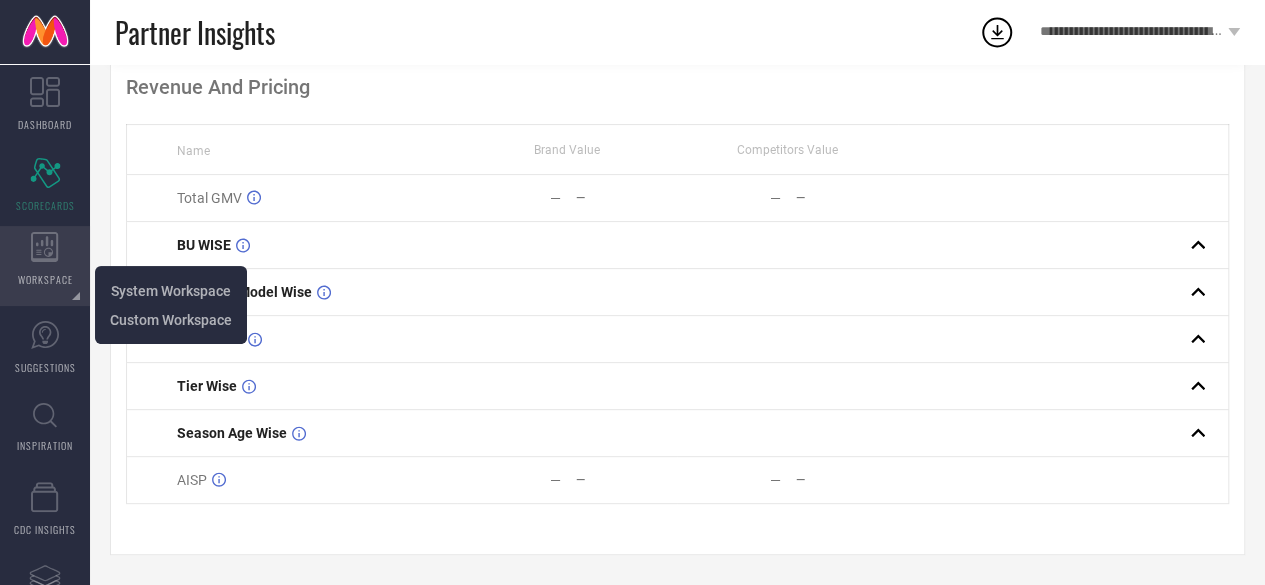 click on "WORKSPACE" at bounding box center (45, 266) 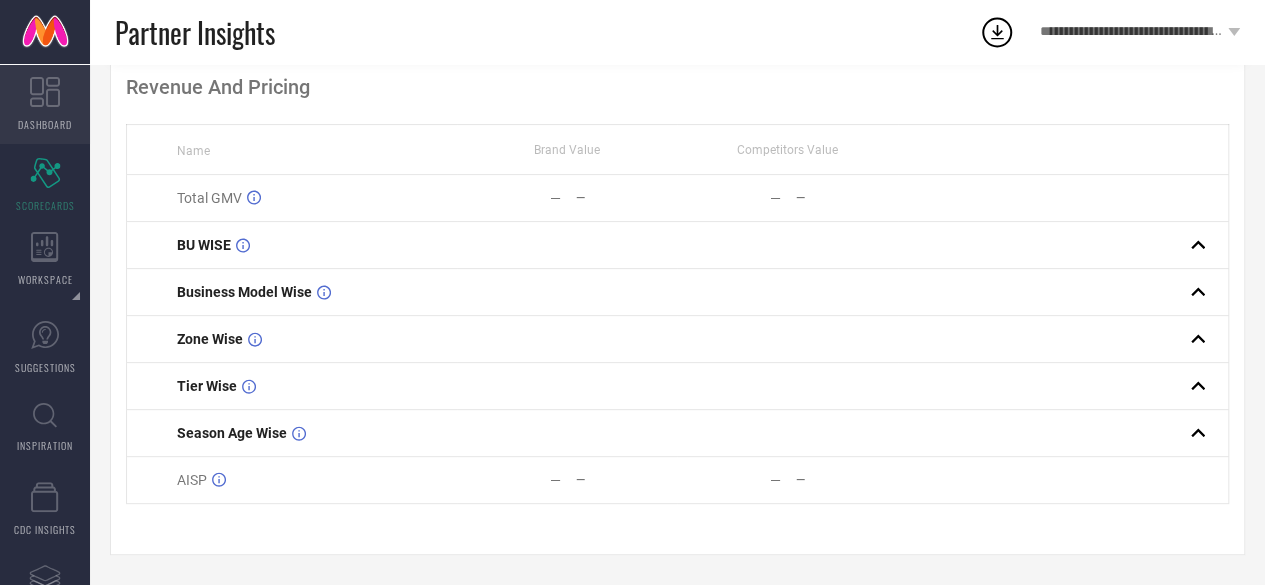 click on "DASHBOARD" at bounding box center (45, 104) 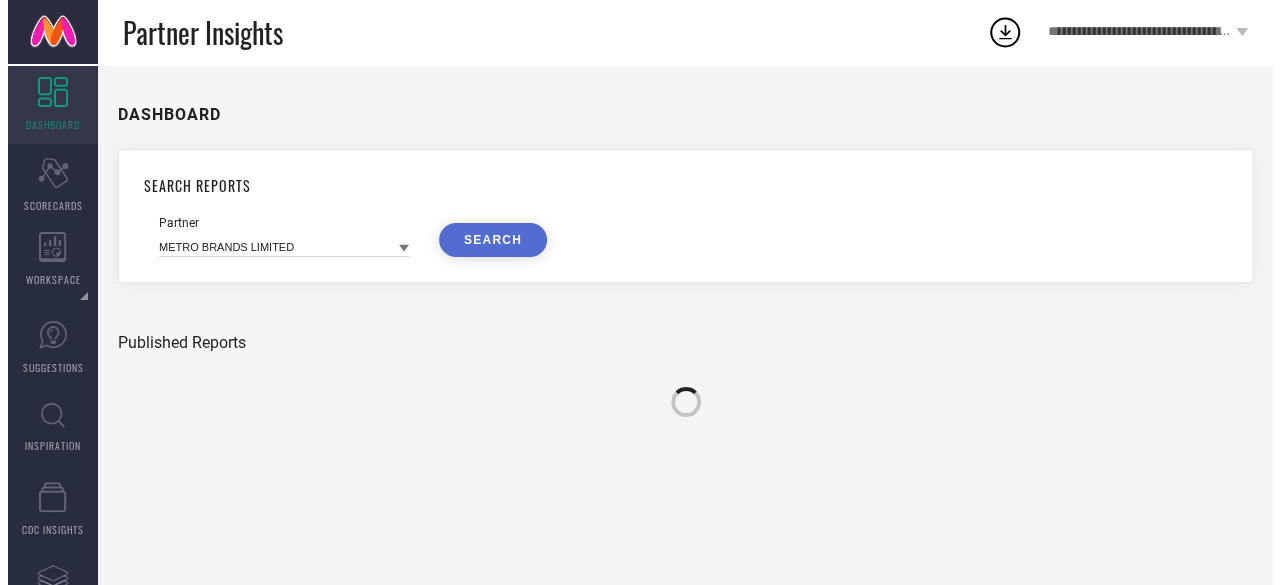 scroll, scrollTop: 0, scrollLeft: 0, axis: both 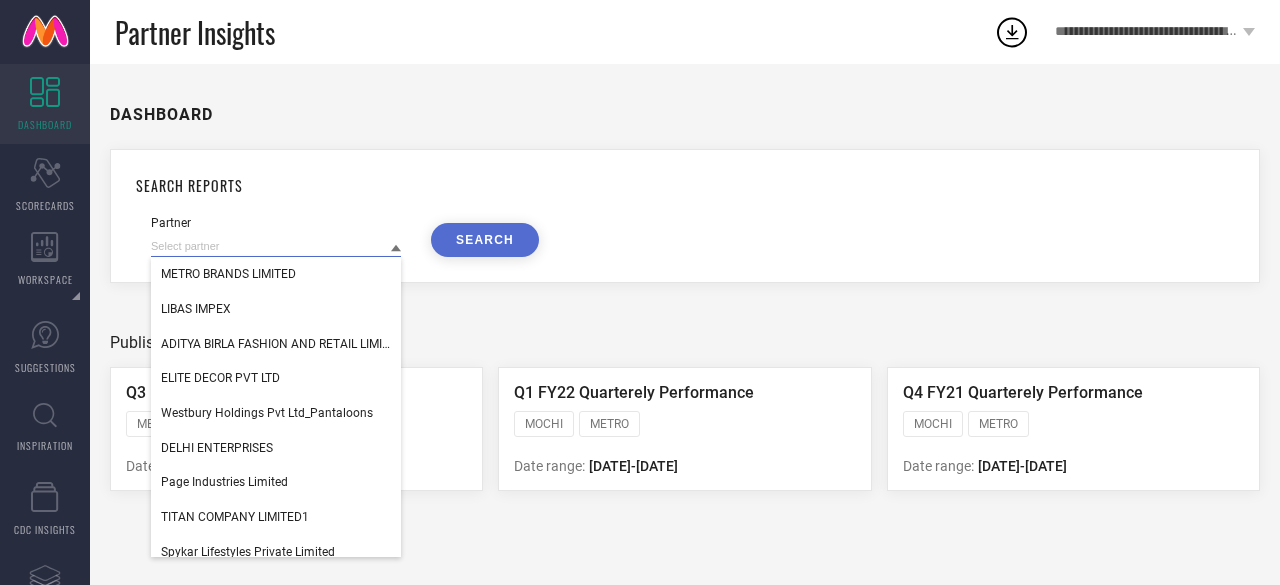 click at bounding box center (276, 246) 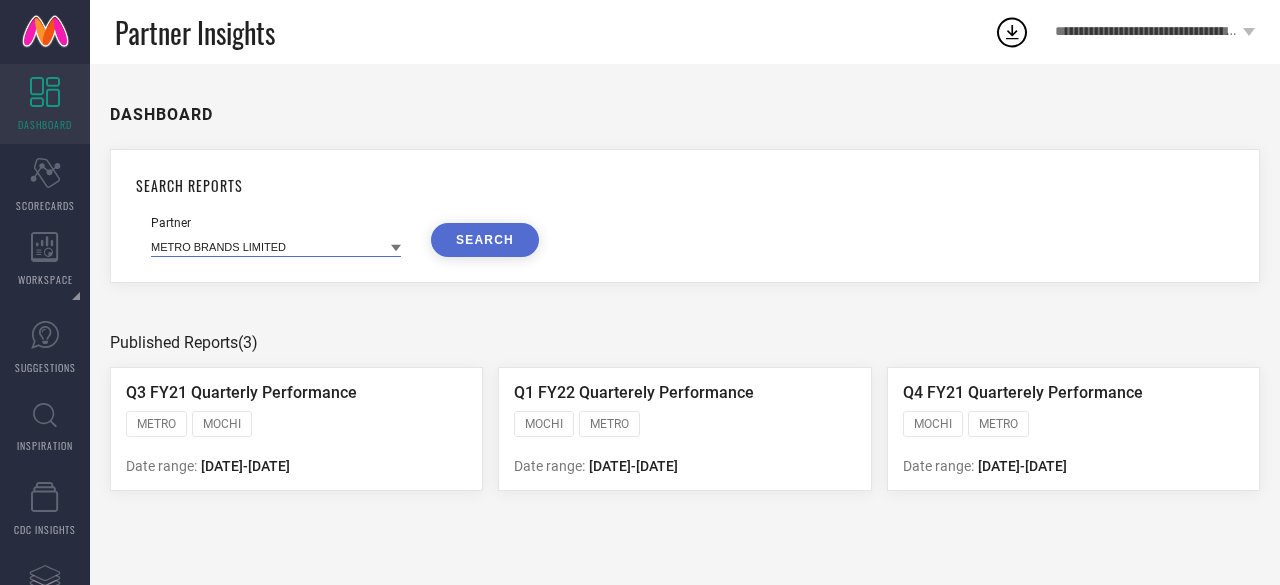 click at bounding box center (276, 246) 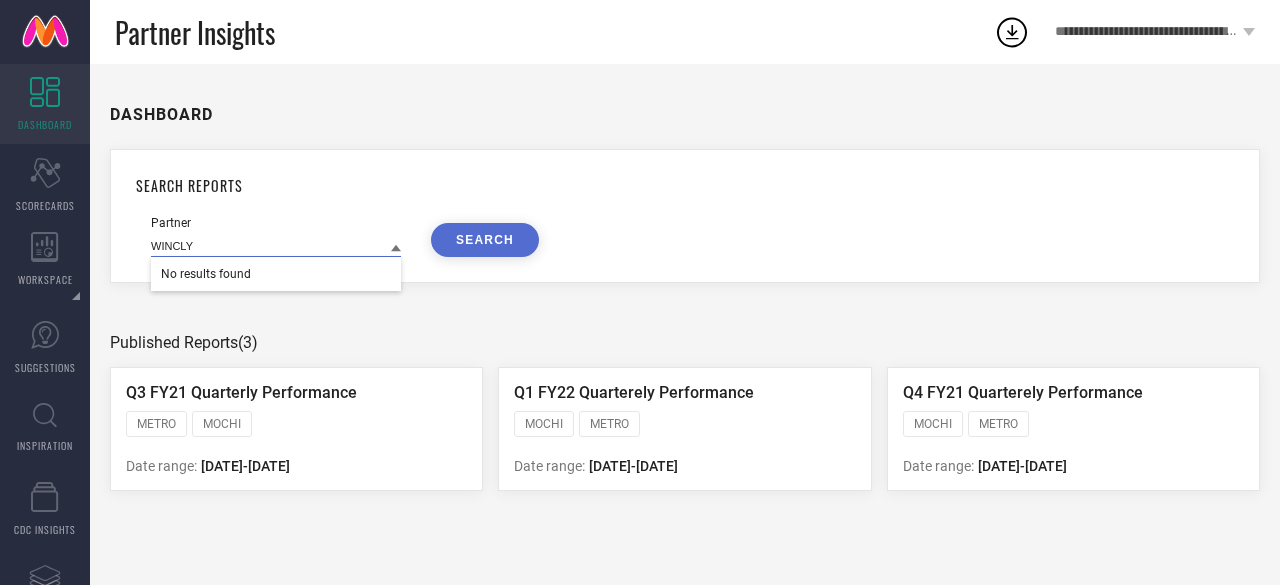 type on "WINCLY" 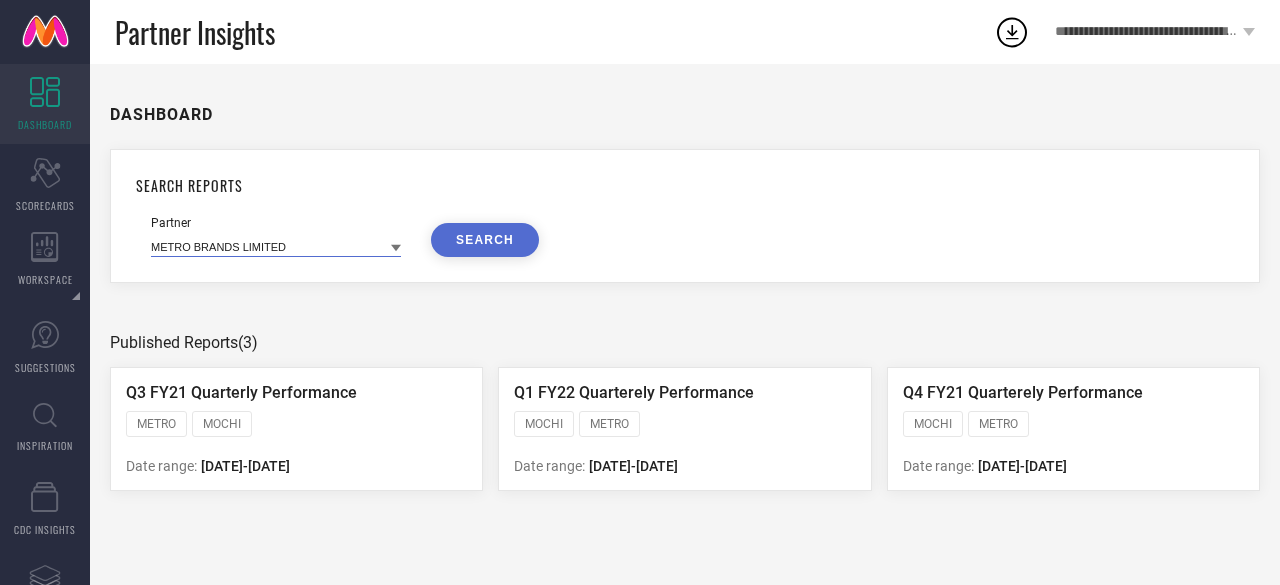 click at bounding box center [276, 246] 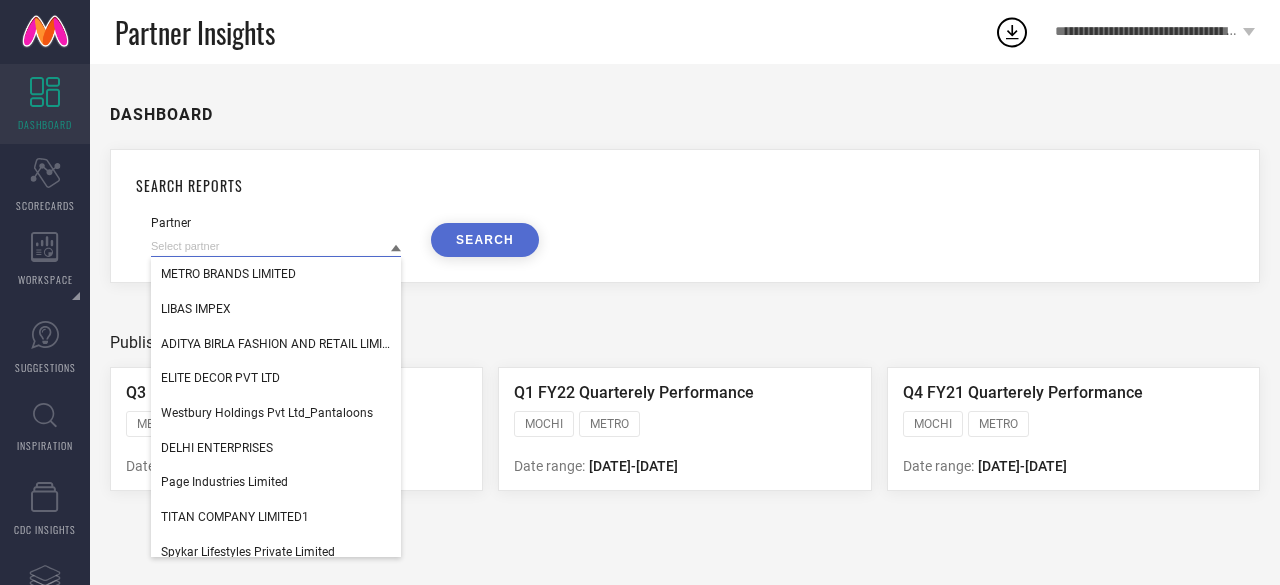 paste on "wincly fashion" 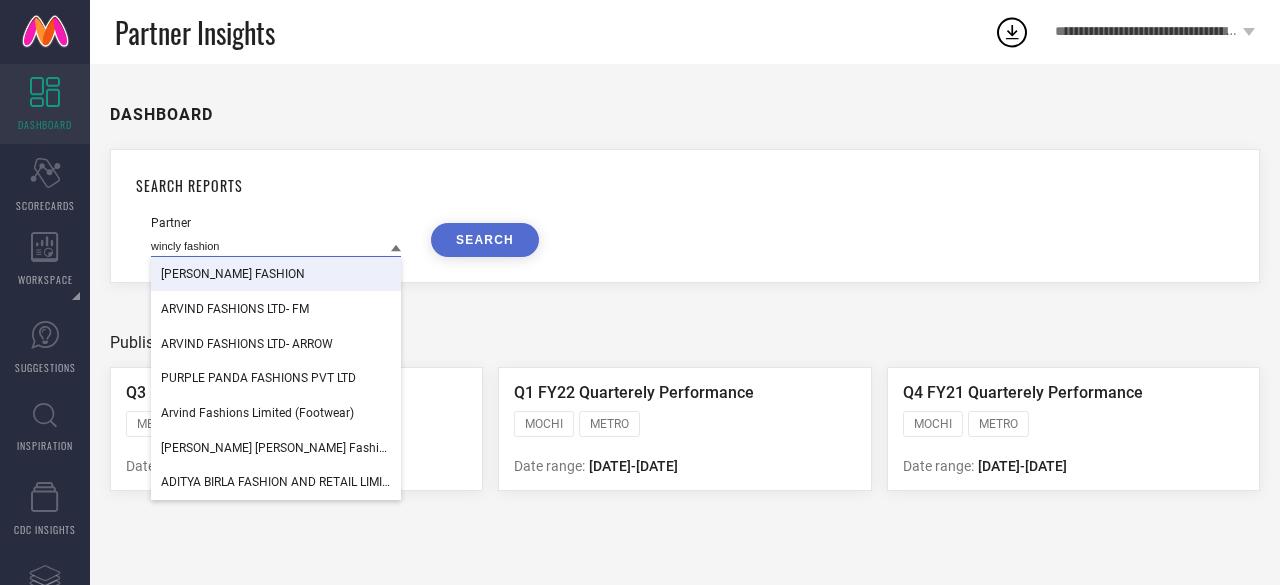 type on "wincly fashion" 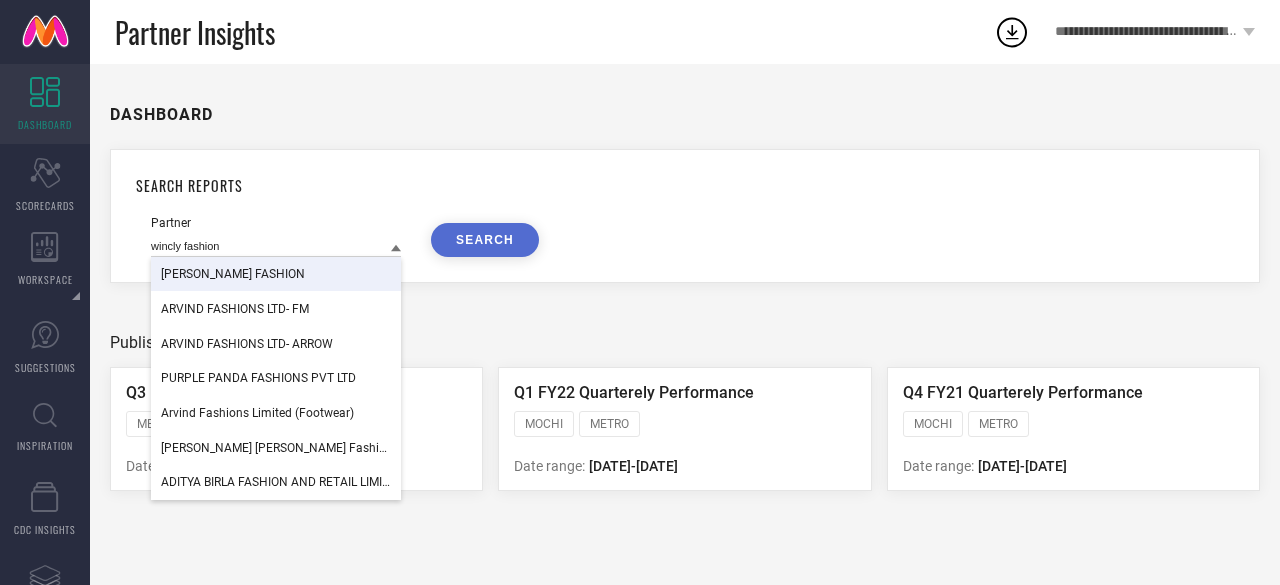 click on "SEARCH" at bounding box center [485, 240] 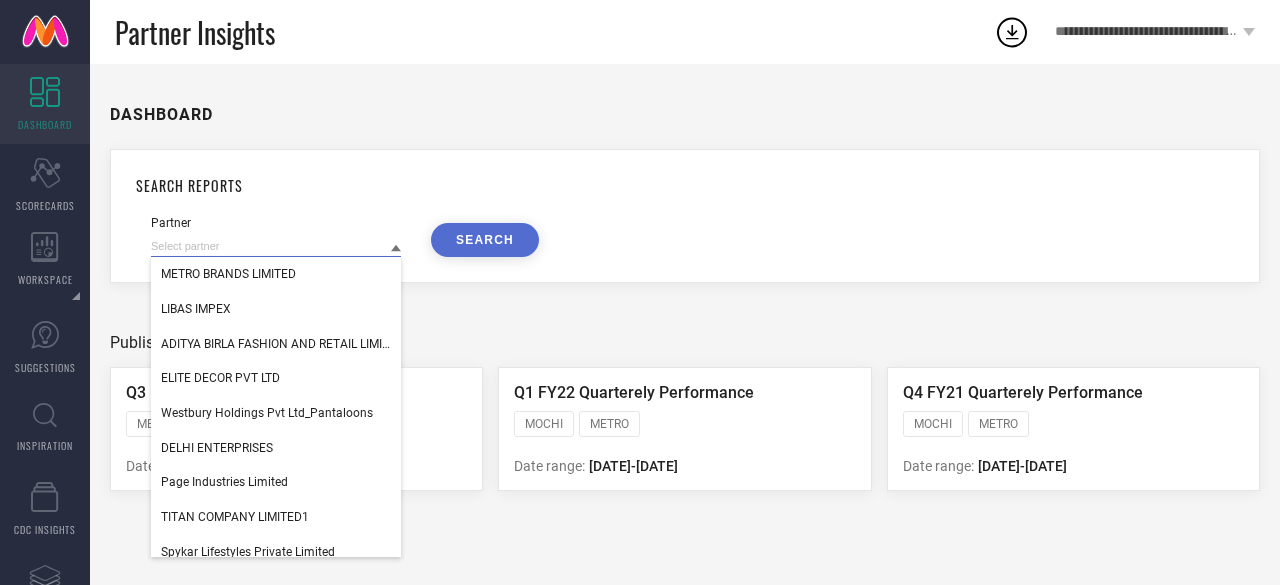 click at bounding box center [276, 246] 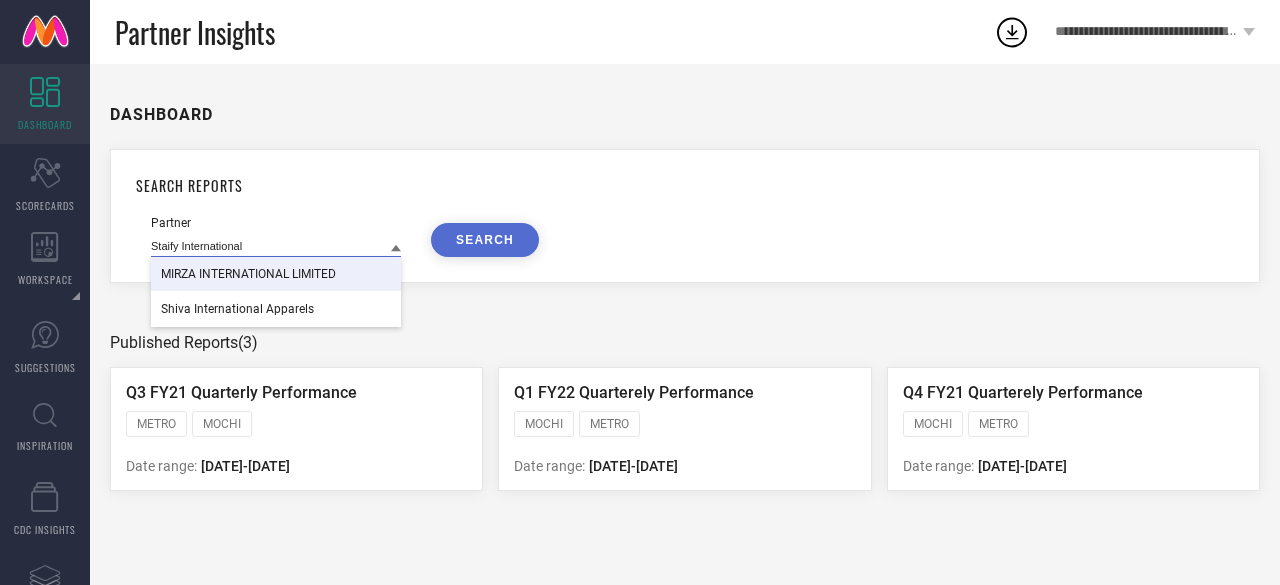 type on "Staify International" 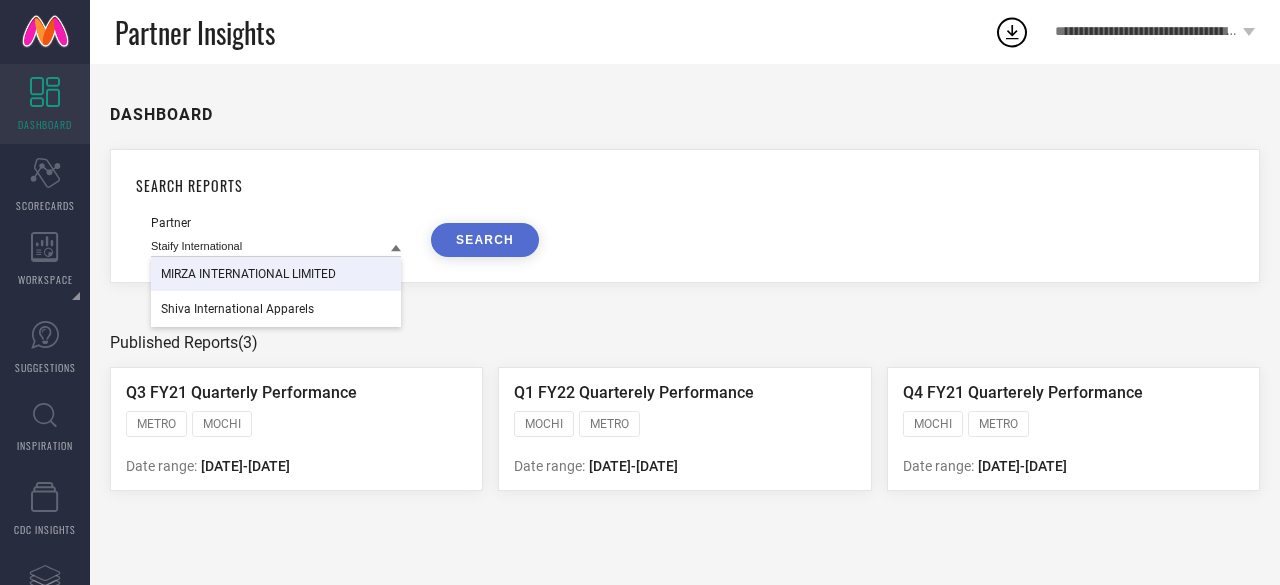 click on "DASHBOARD" at bounding box center [45, 104] 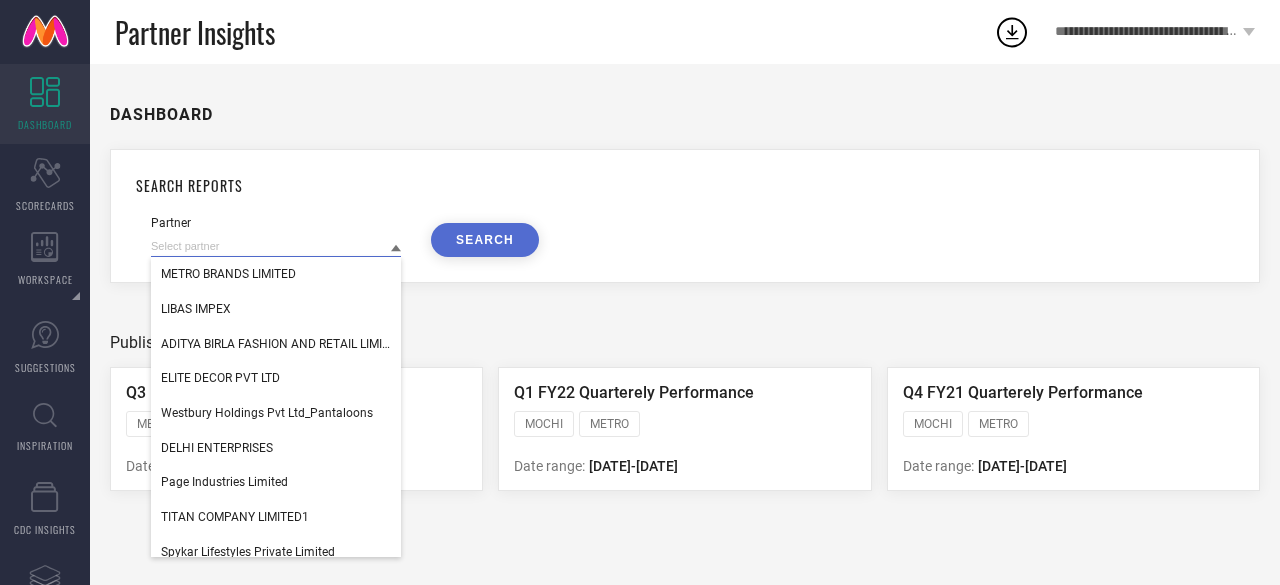 click at bounding box center (276, 246) 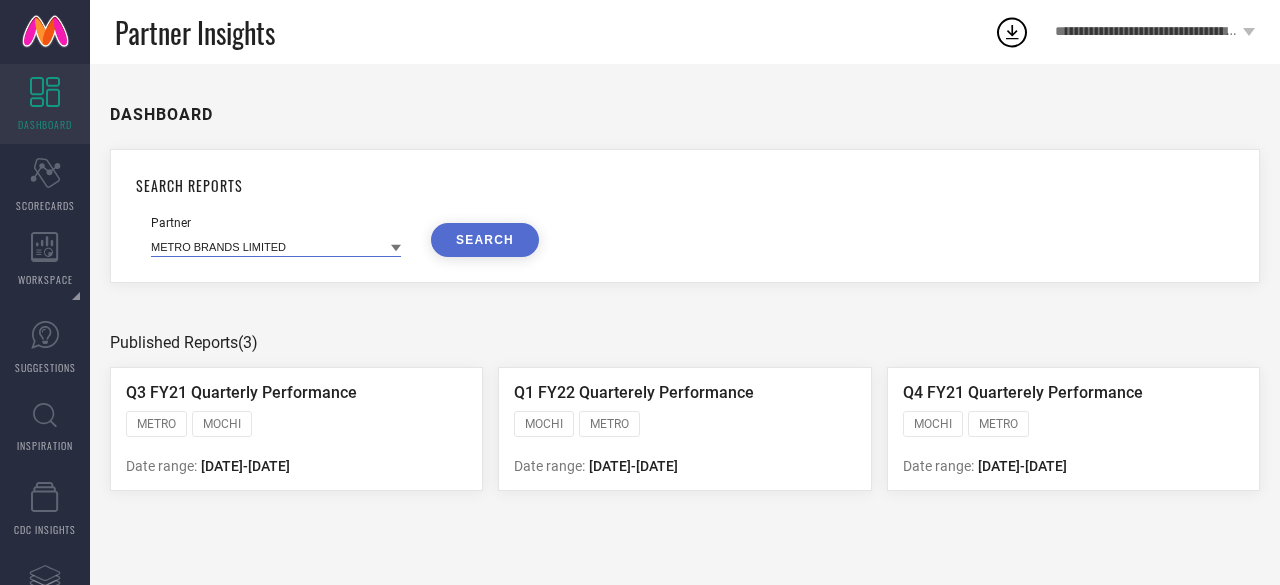 click at bounding box center (276, 246) 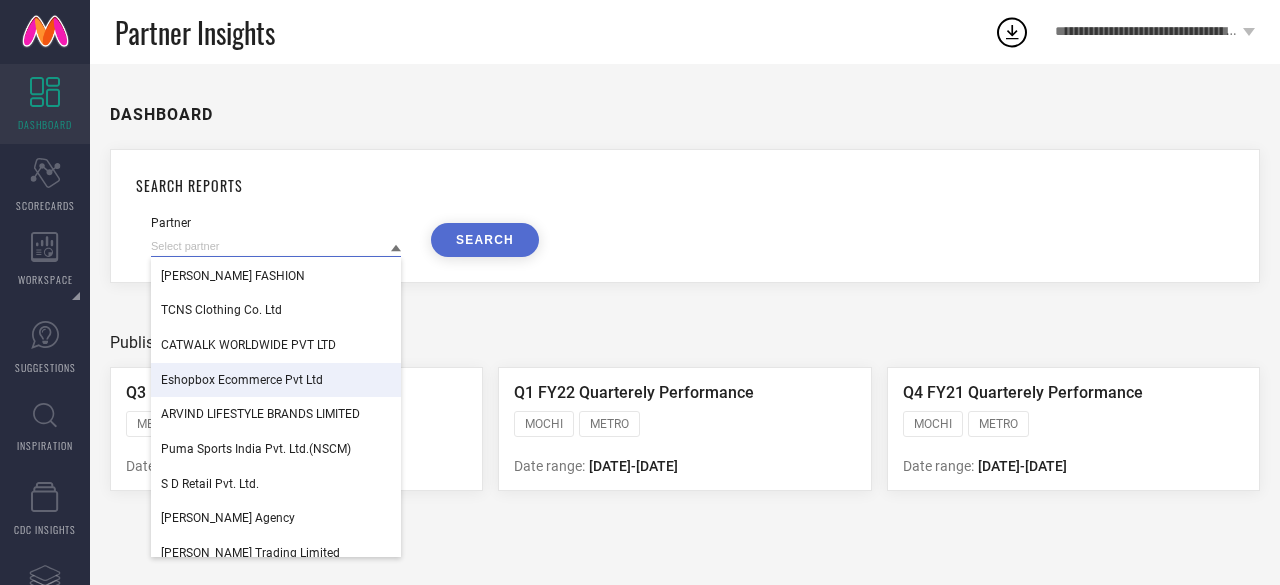 scroll, scrollTop: 808, scrollLeft: 0, axis: vertical 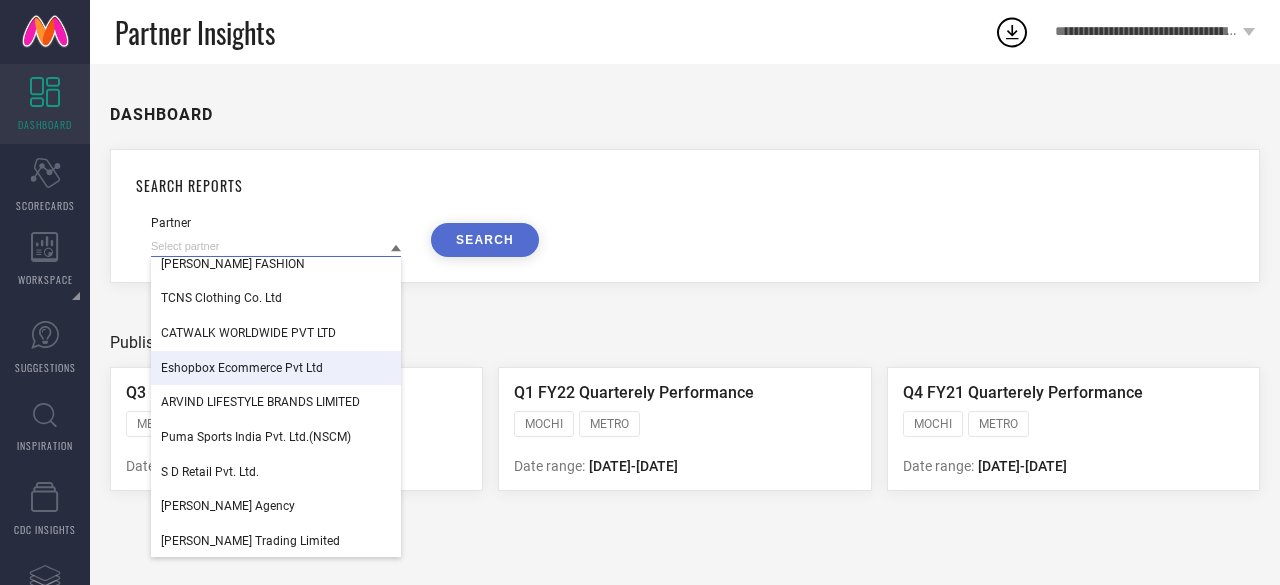 paste on "Staify International" 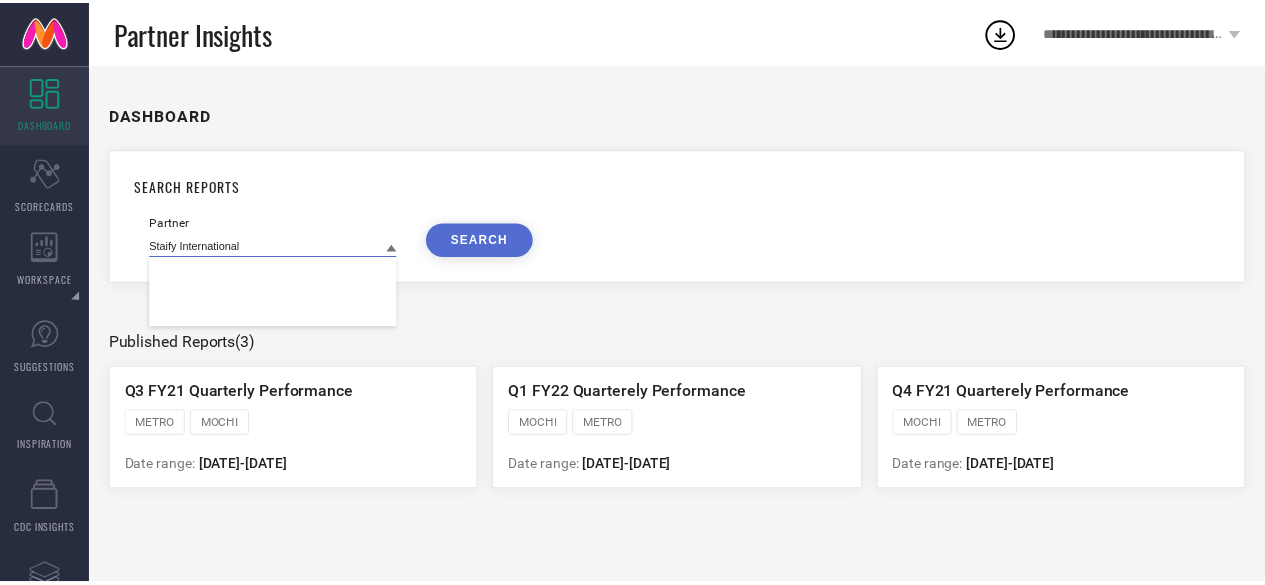 scroll, scrollTop: 0, scrollLeft: 0, axis: both 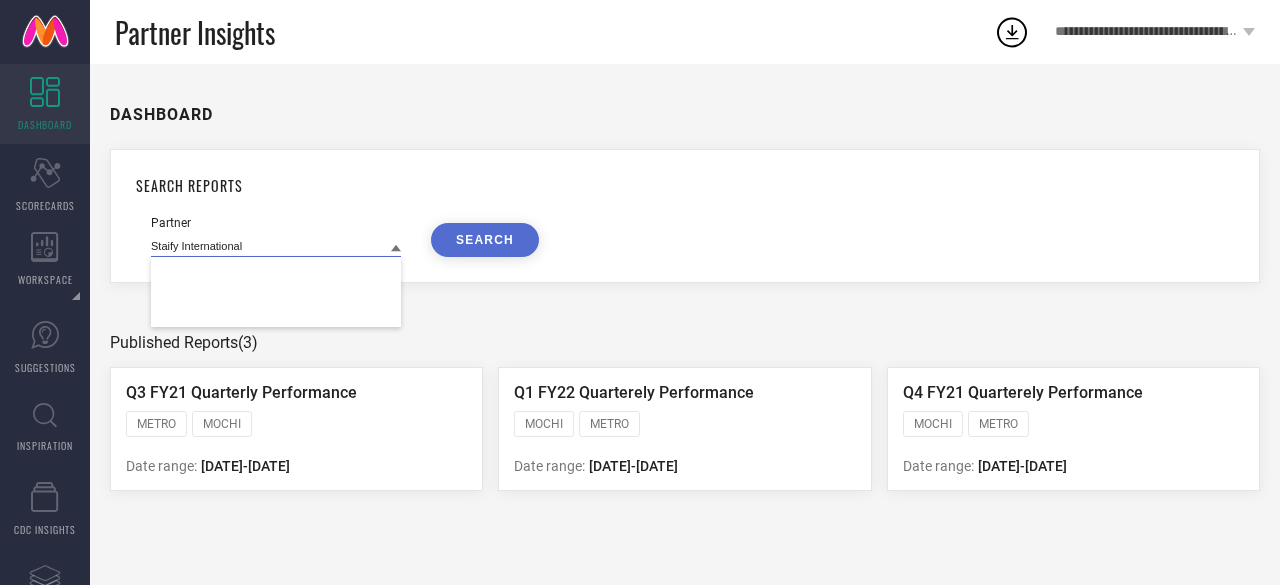 type on "Staify International" 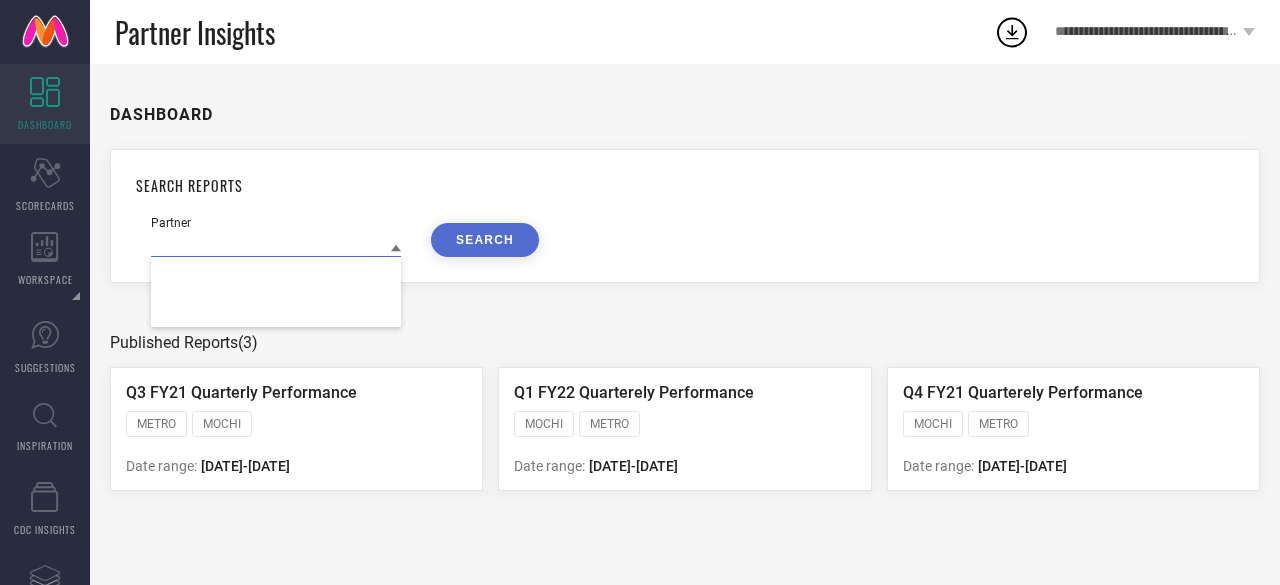 click at bounding box center [276, 246] 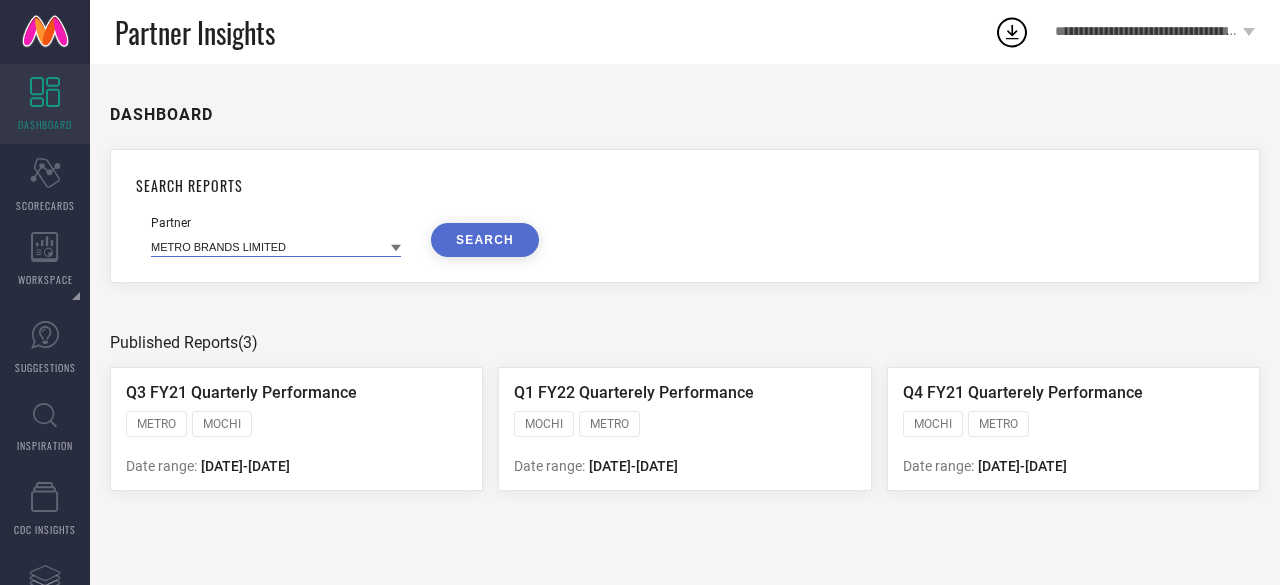 click at bounding box center (276, 246) 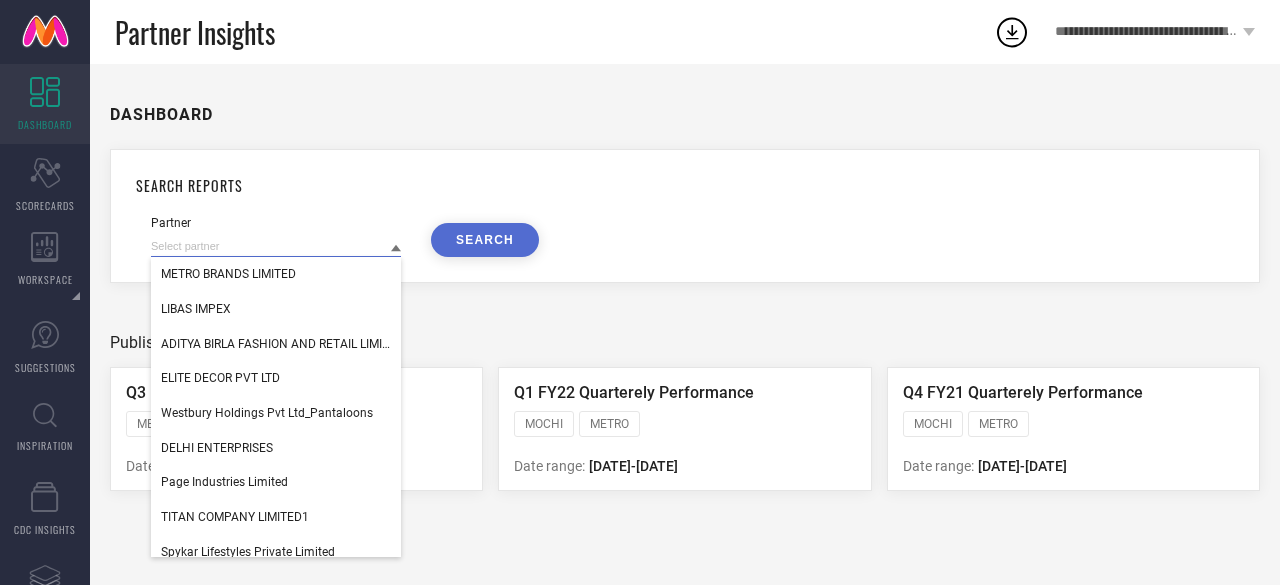 click at bounding box center (276, 246) 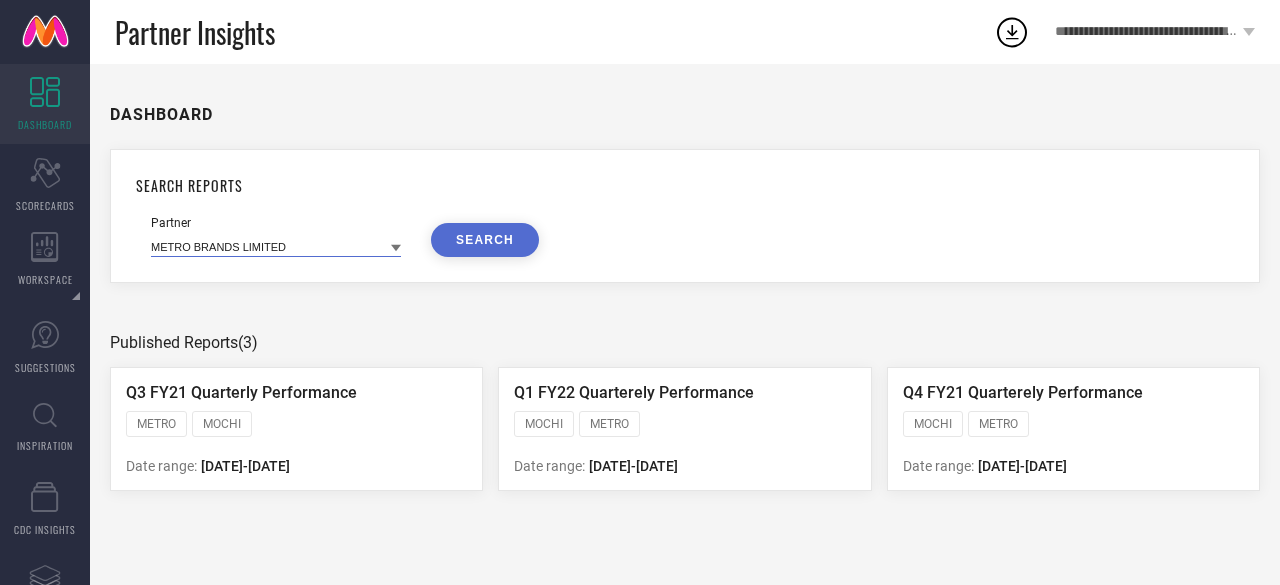 paste on "wincly fashion" 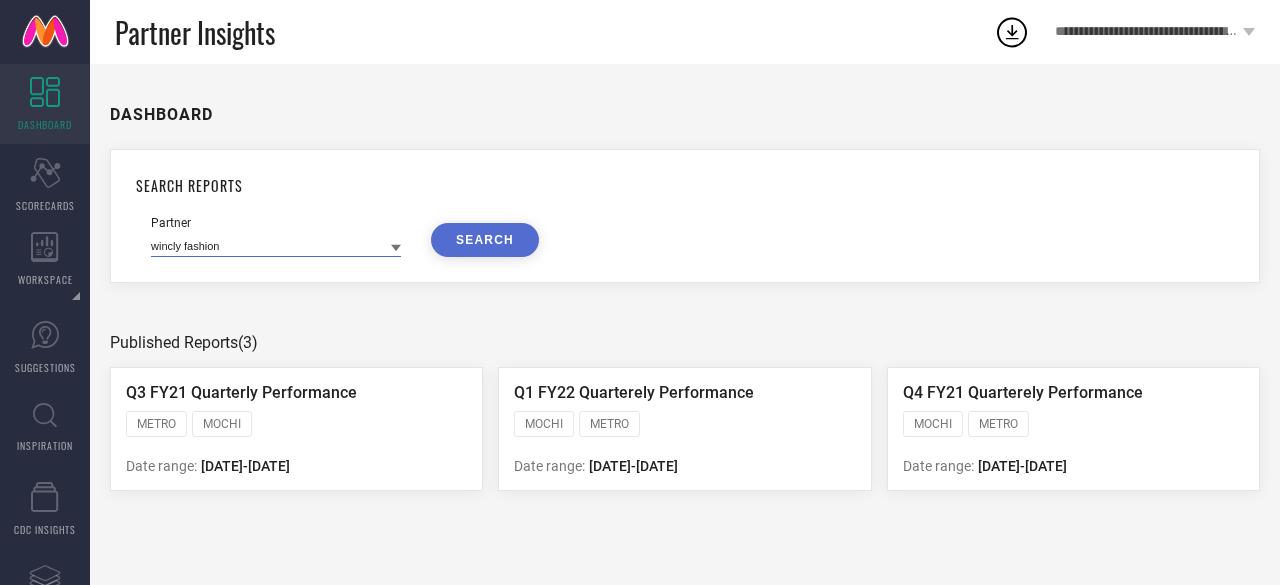 type on "wincly fashion" 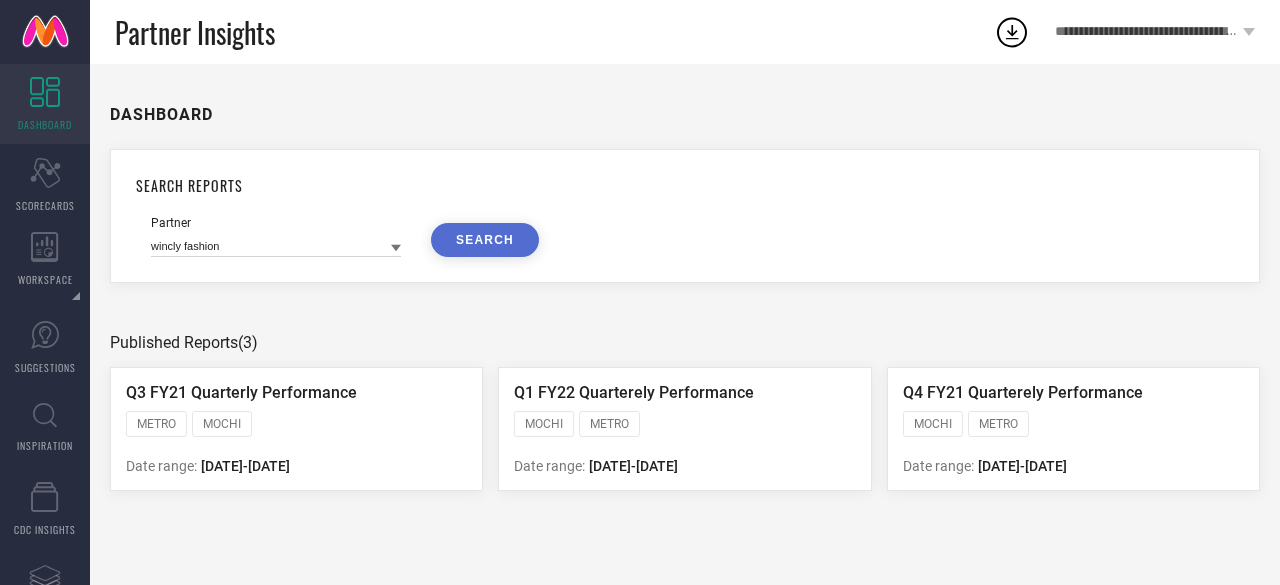 click on "SEARCH" at bounding box center [485, 240] 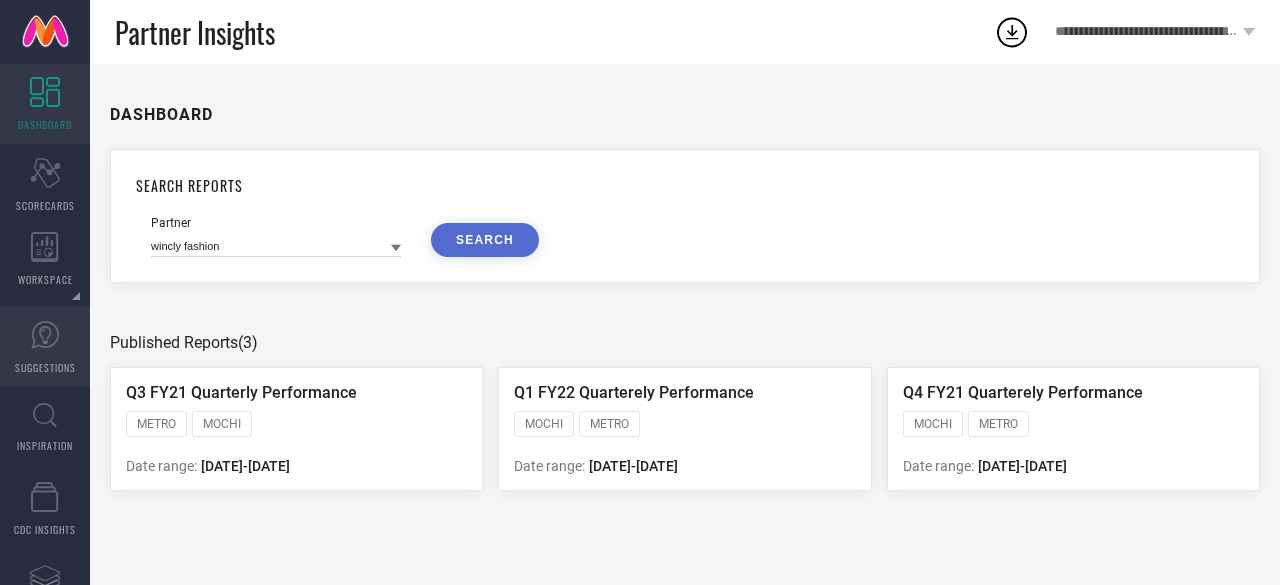 click 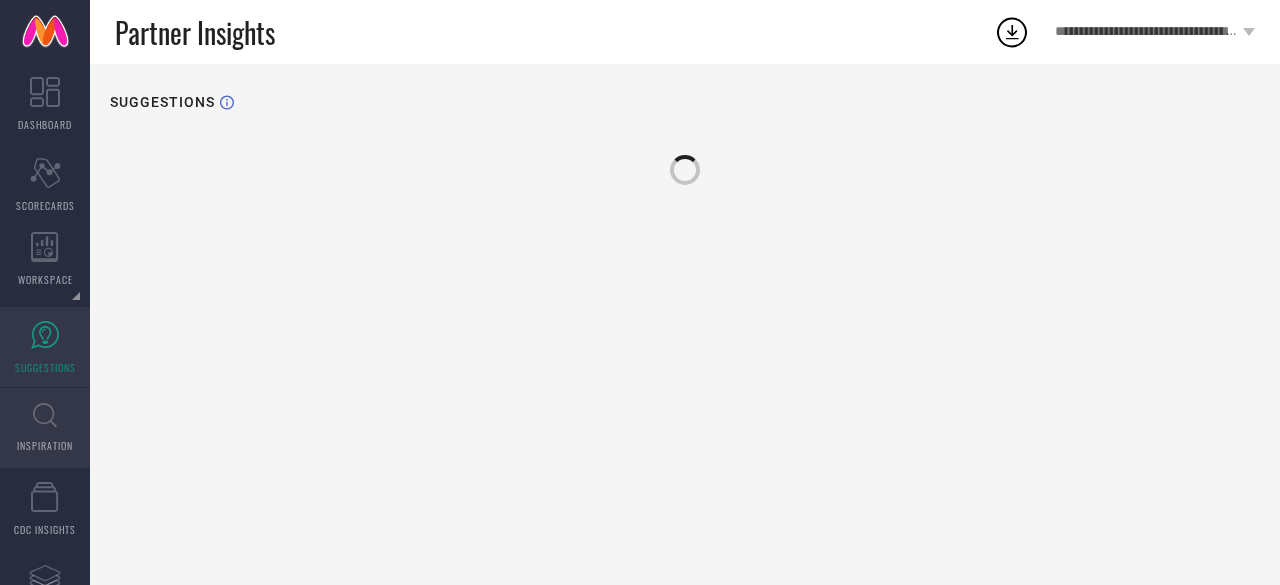 click 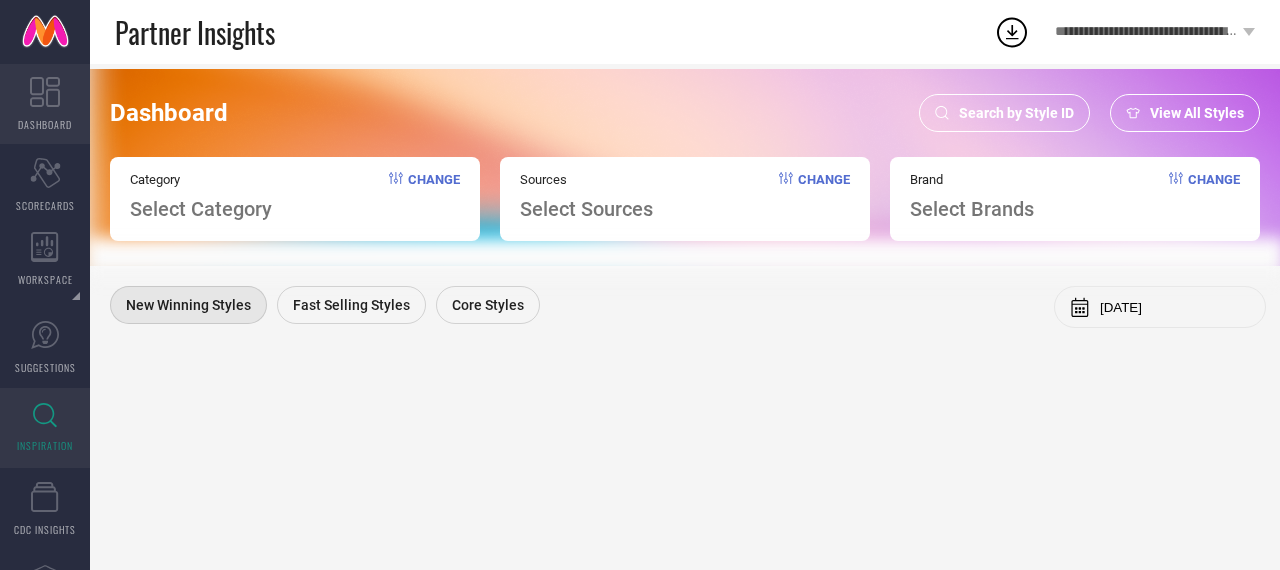 click 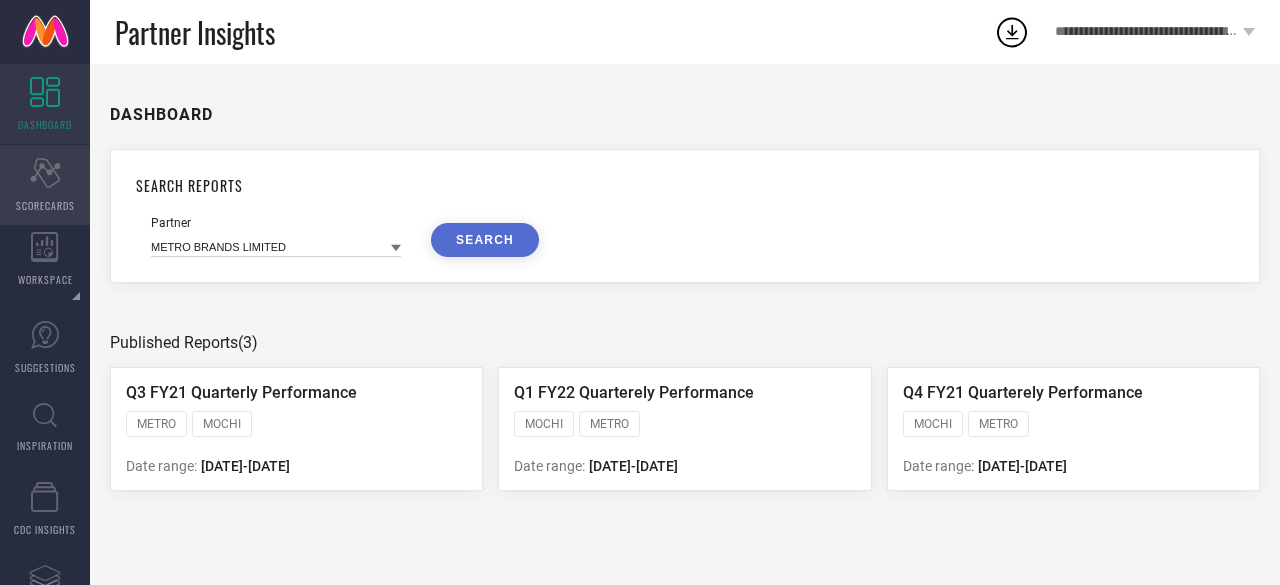 click on "Scorecard" 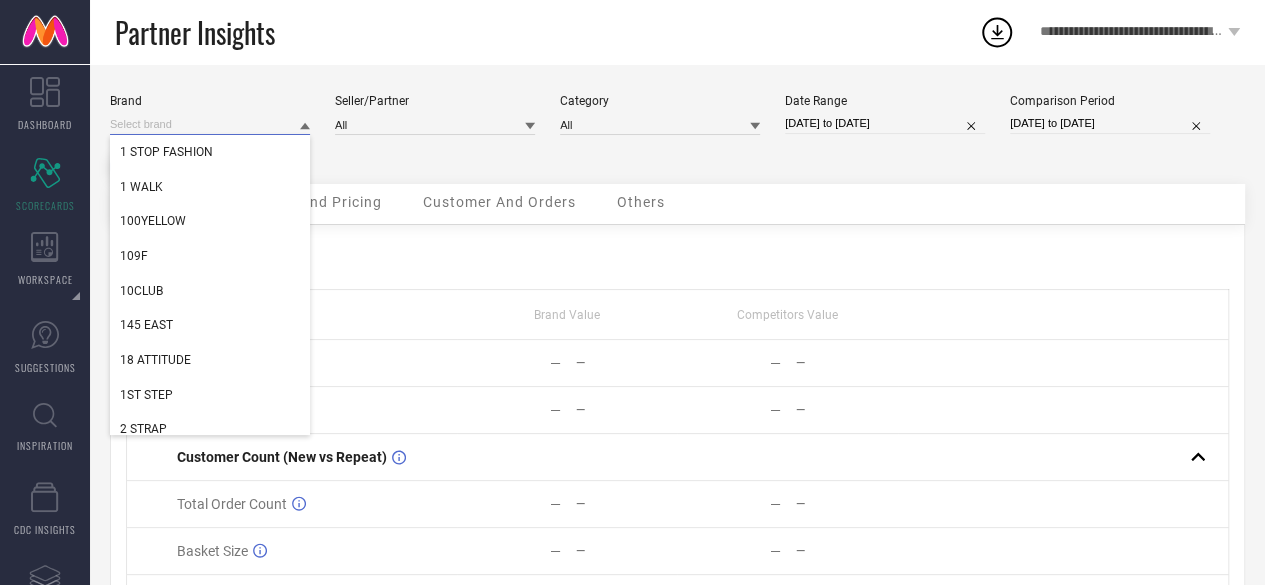 click at bounding box center (210, 124) 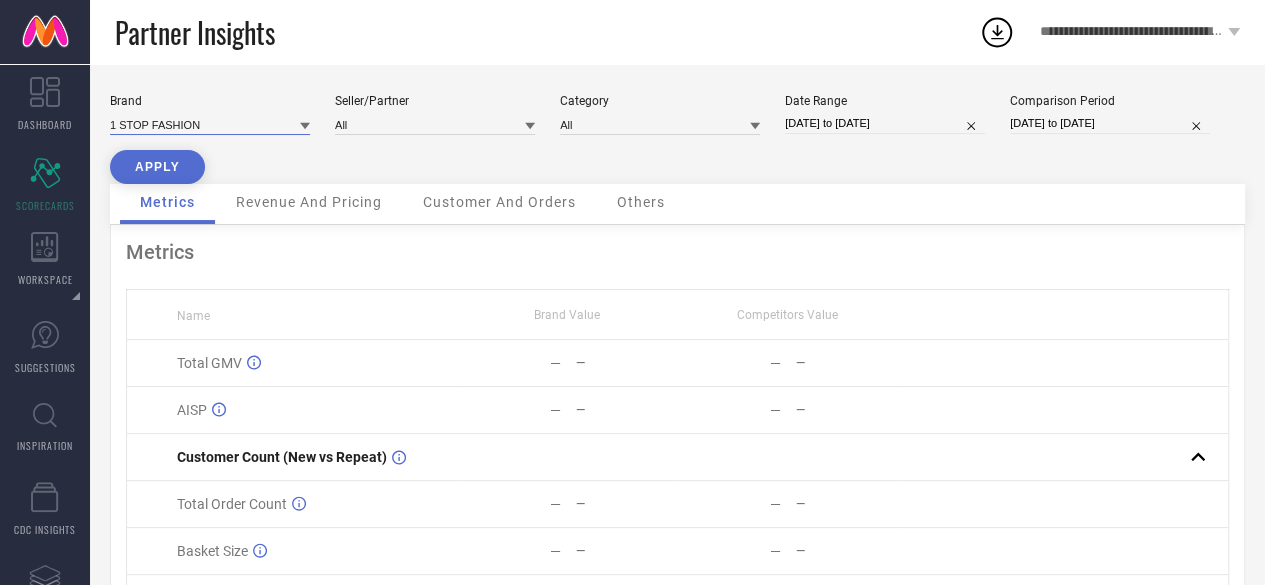 paste on "wincly fashion" 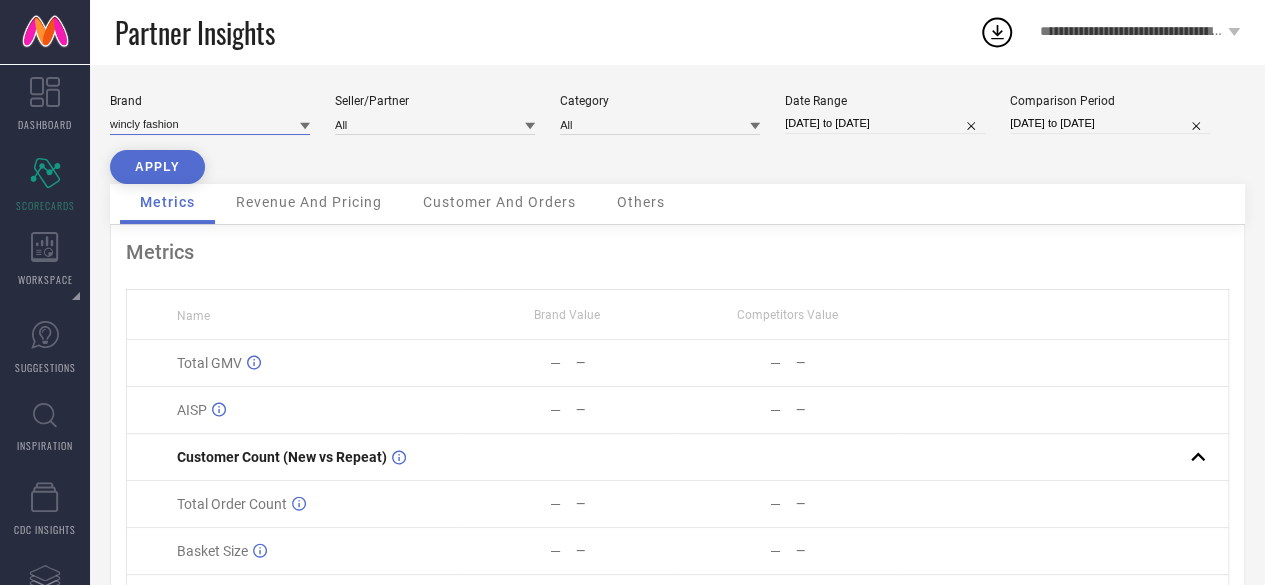 type on "wincly fashion" 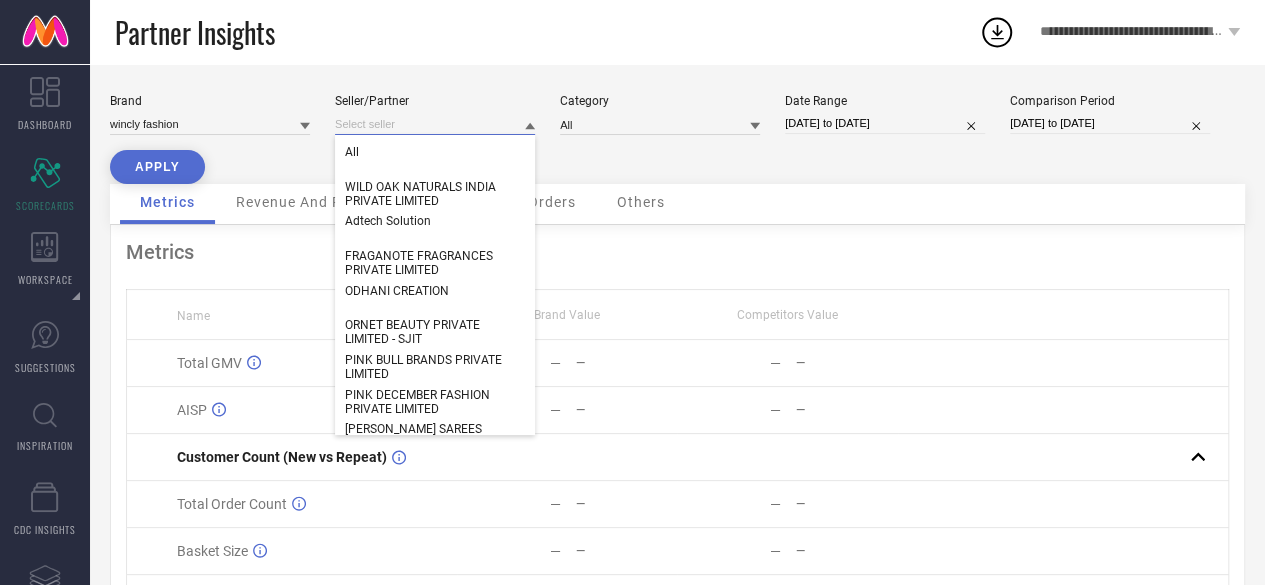 click at bounding box center [435, 124] 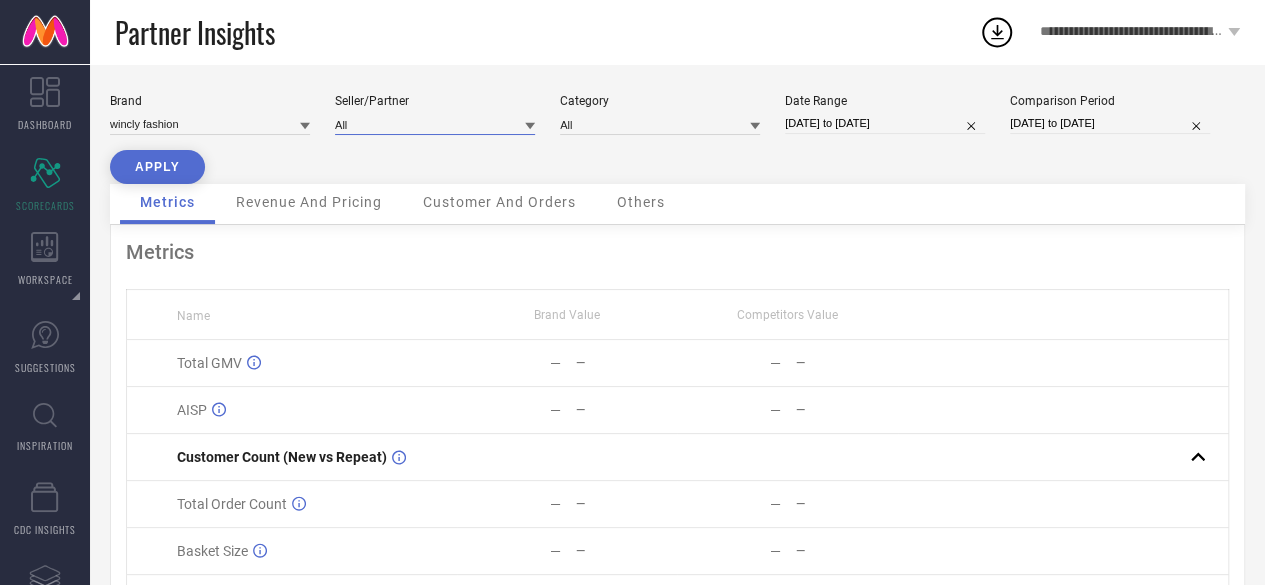 click at bounding box center (435, 124) 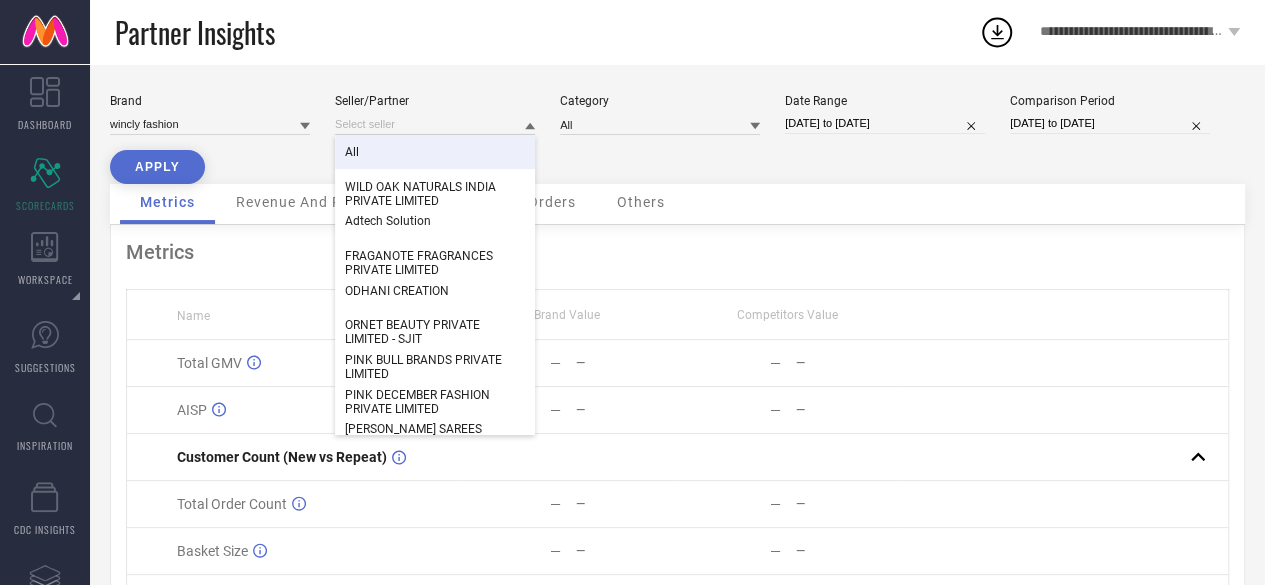 click on "All" at bounding box center [435, 152] 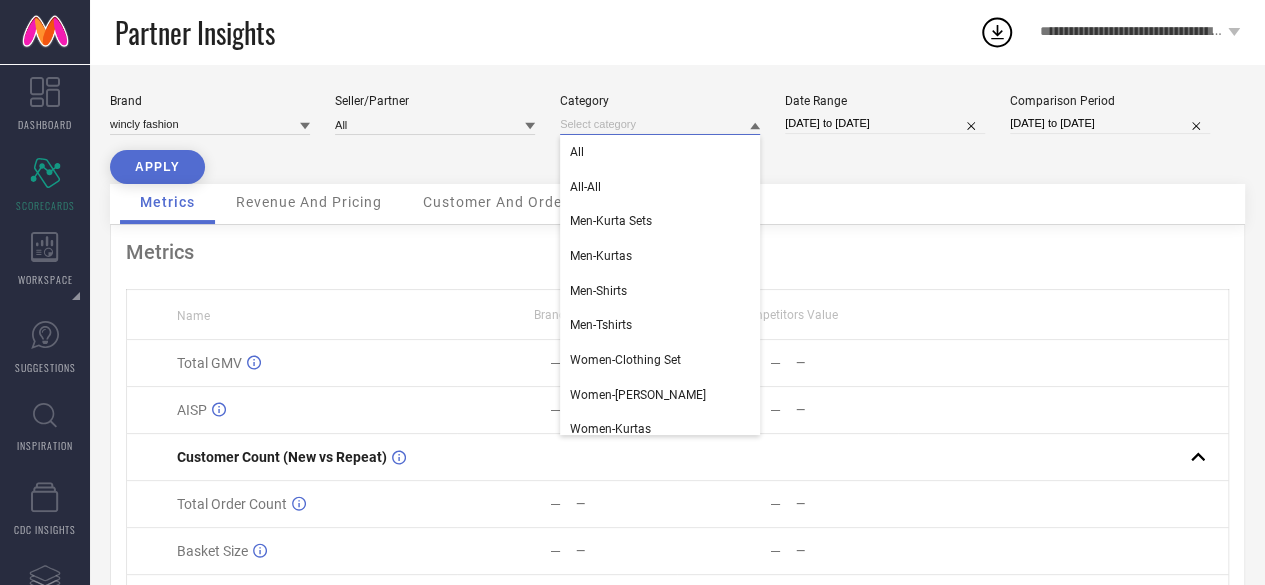 click at bounding box center [660, 124] 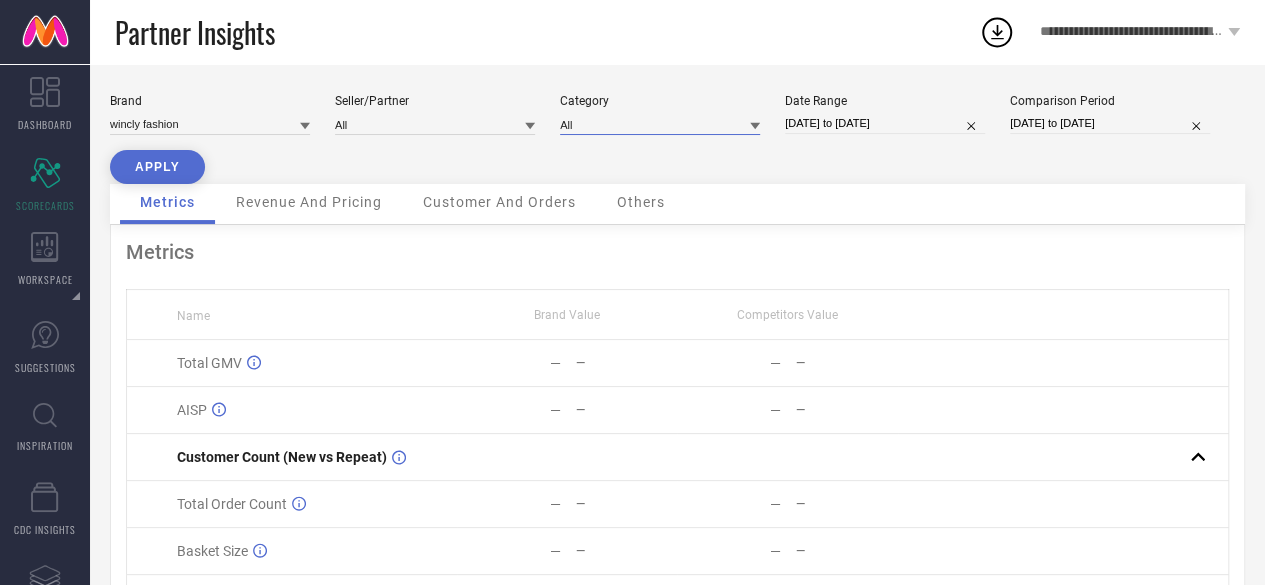 click at bounding box center (660, 124) 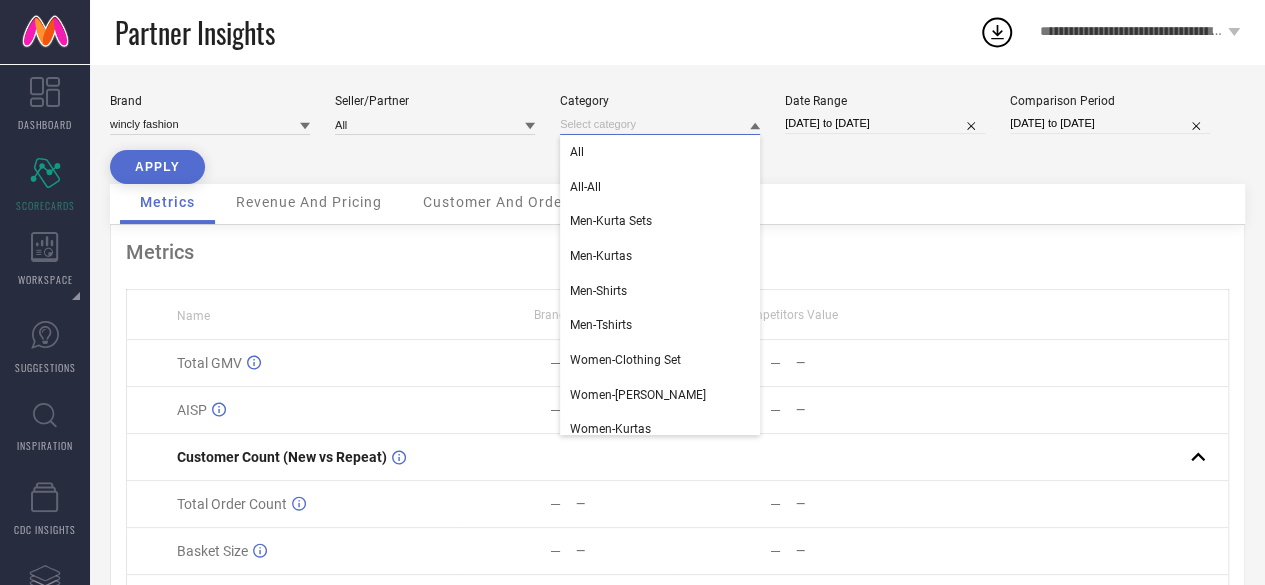 click at bounding box center (660, 124) 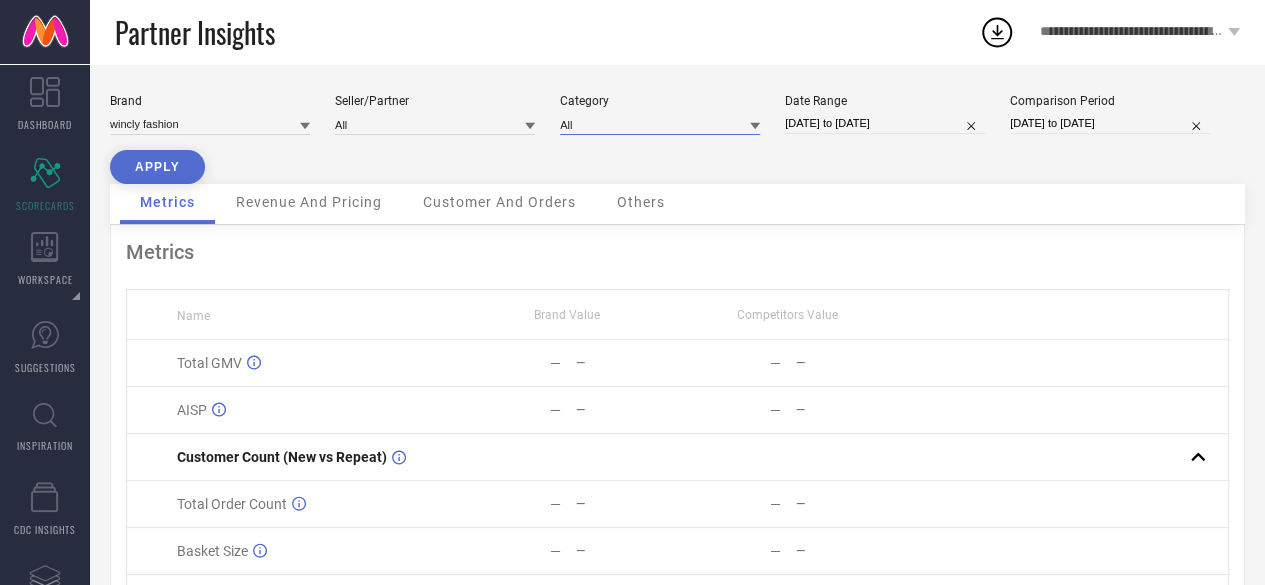 click at bounding box center (660, 124) 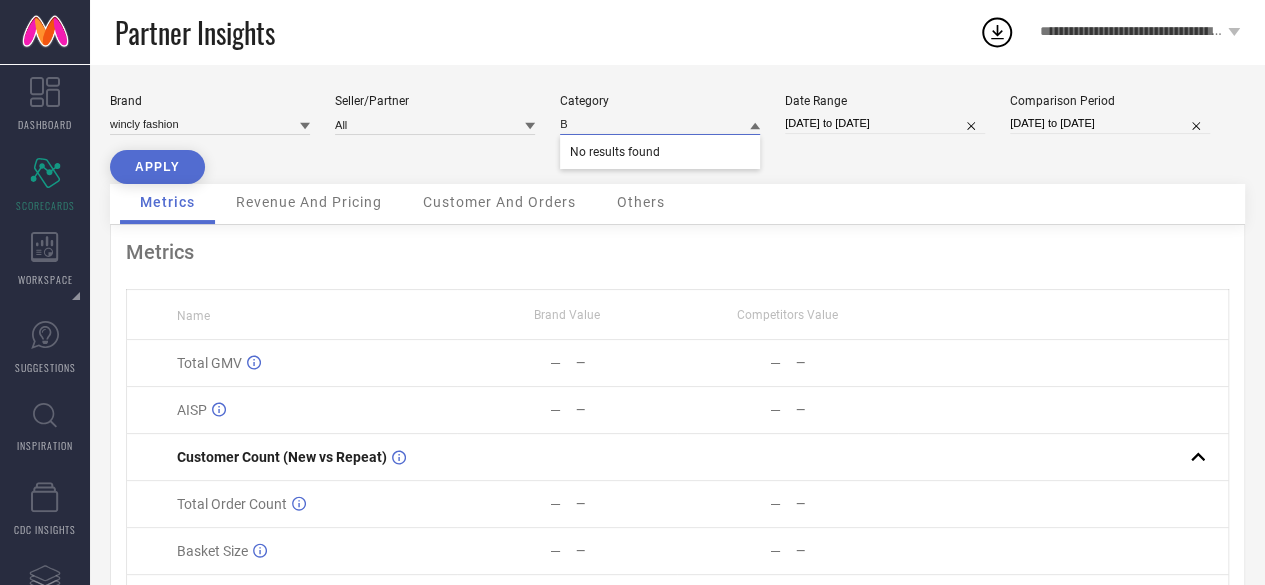 type on "BR" 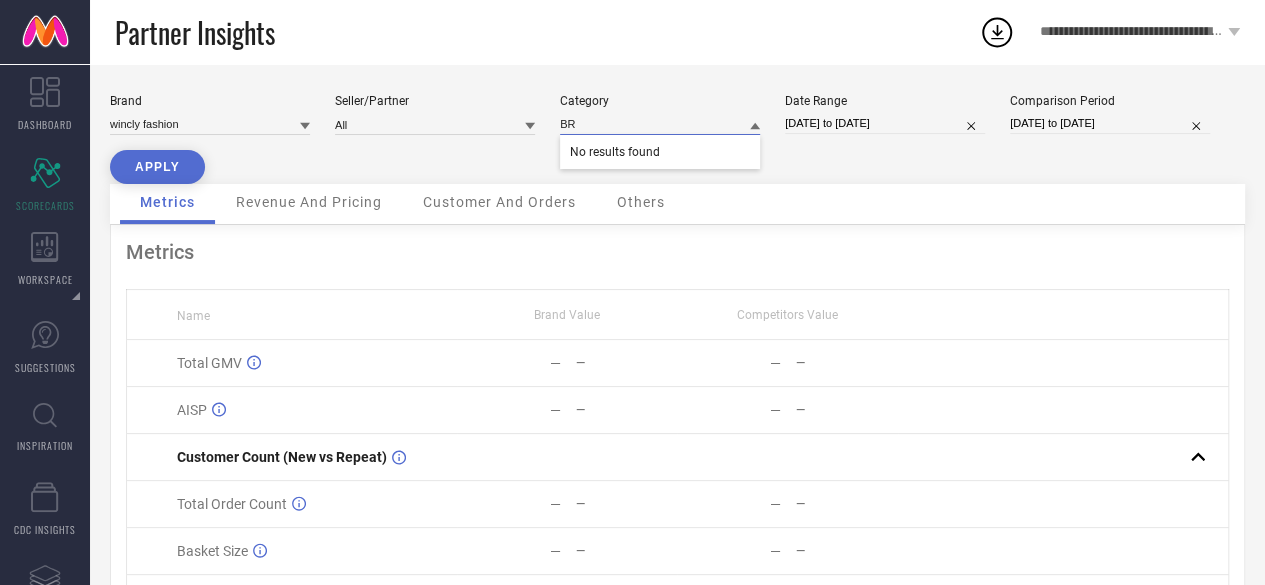 click on "BR" at bounding box center (660, 124) 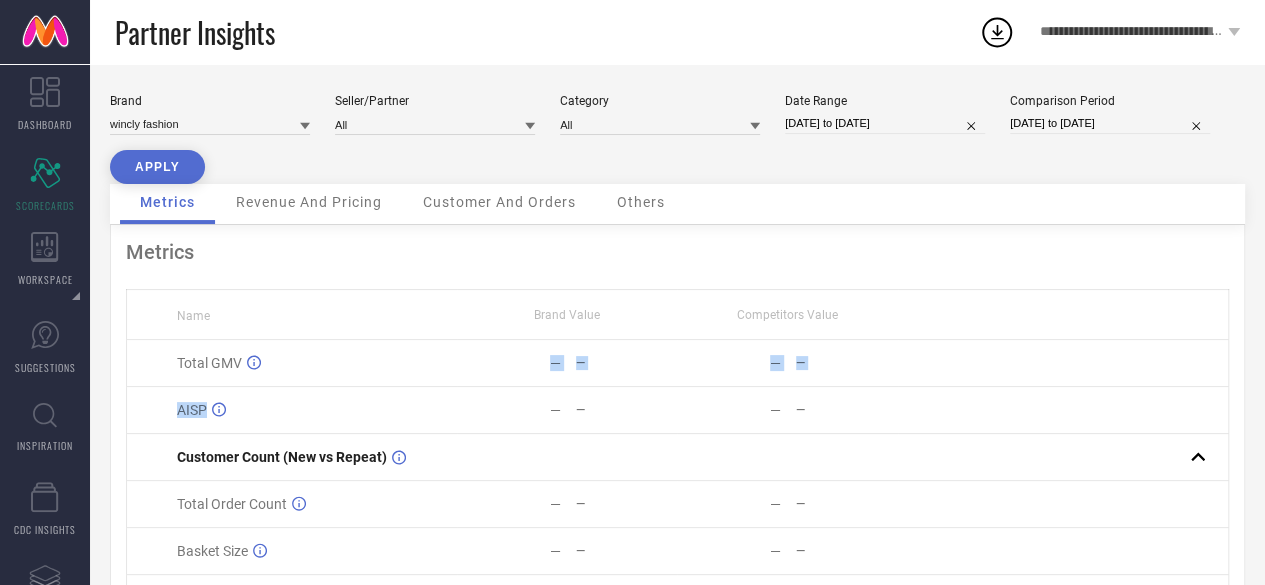 drag, startPoint x: 458, startPoint y: 398, endPoint x: 316, endPoint y: 333, distance: 156.16978 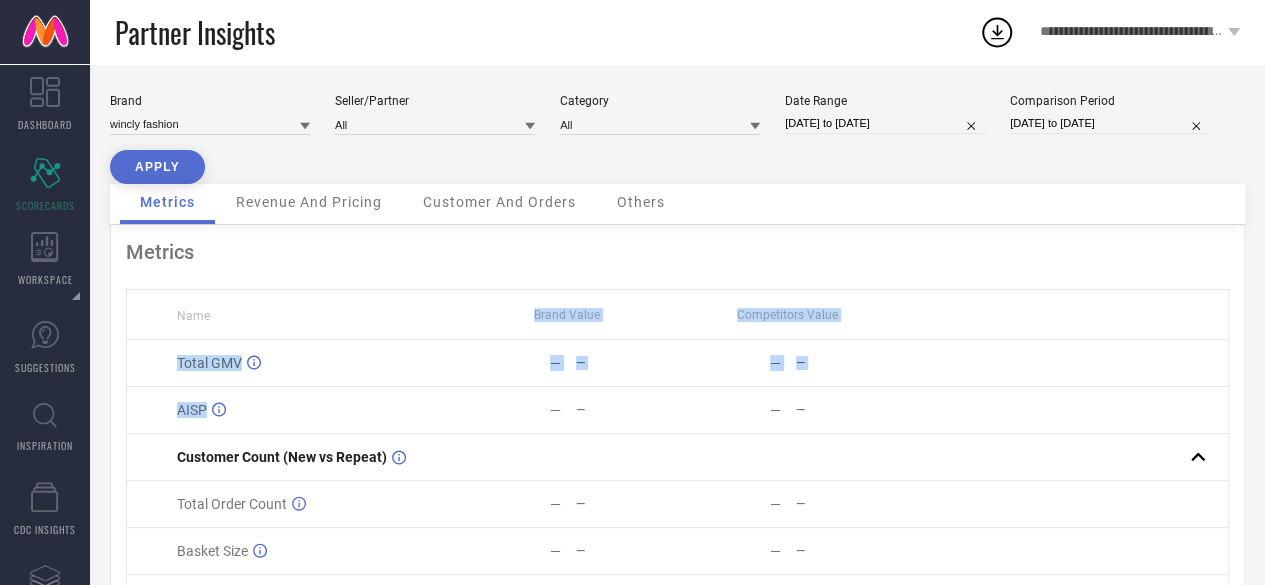 click on "Name" at bounding box center (292, 315) 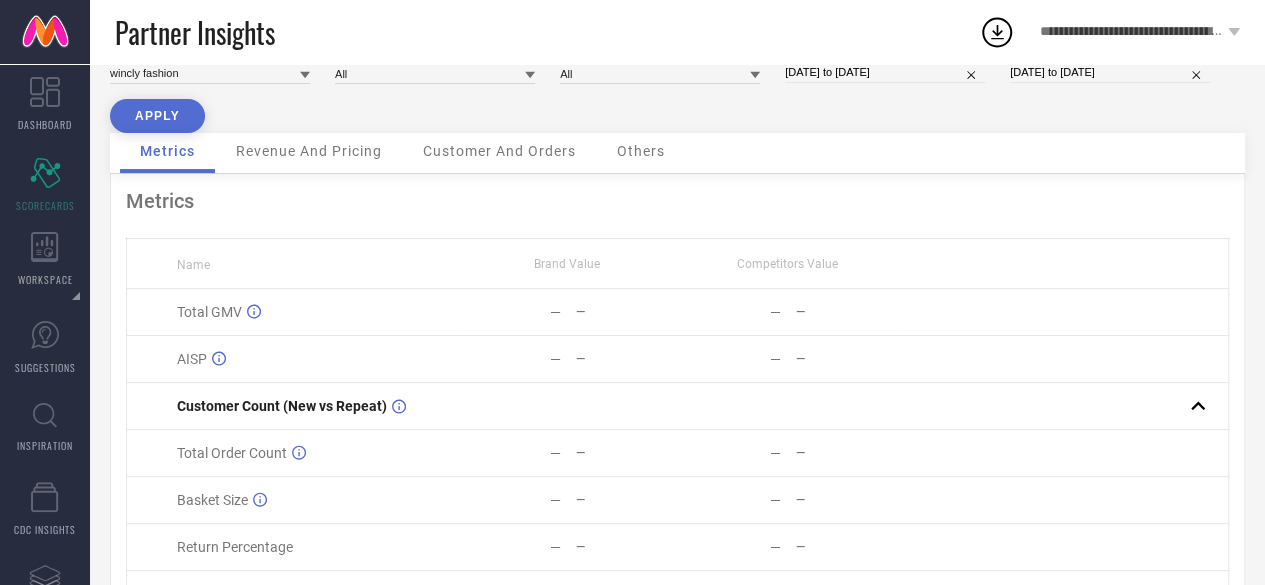scroll, scrollTop: 50, scrollLeft: 0, axis: vertical 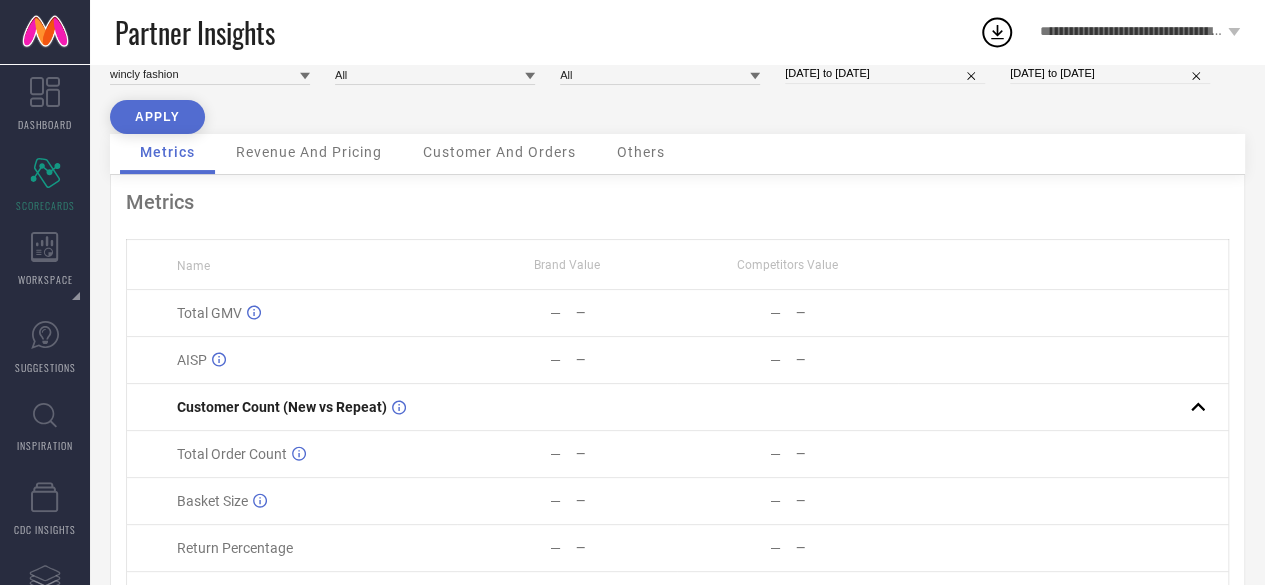 click on "Revenue And Pricing" at bounding box center [309, 154] 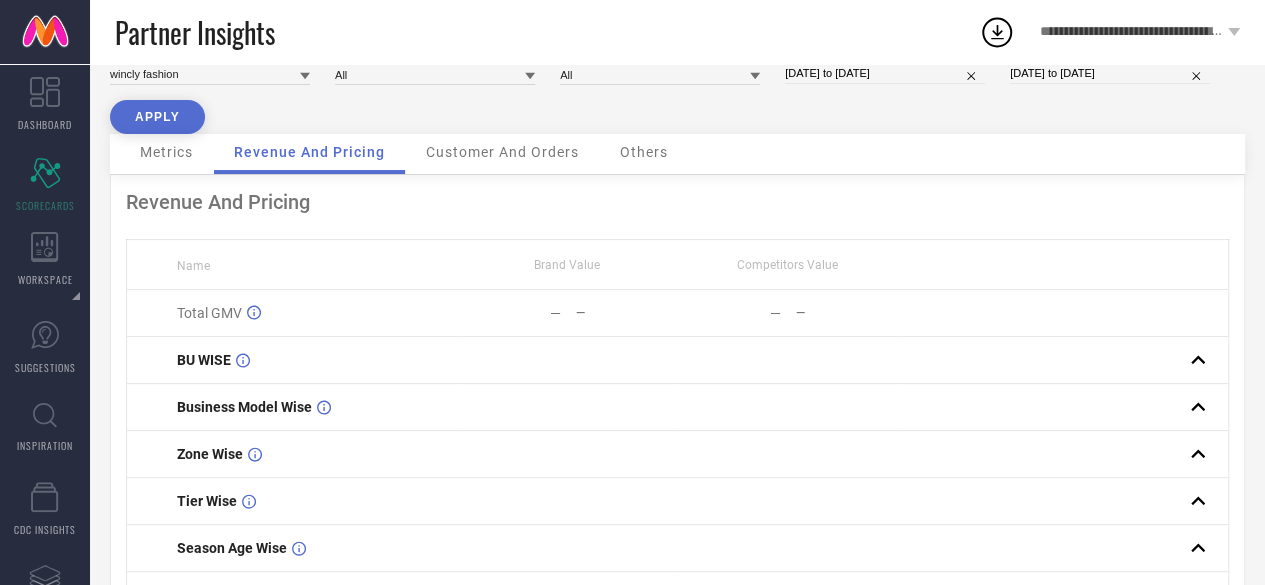click on "Customer And Orders" at bounding box center (502, 154) 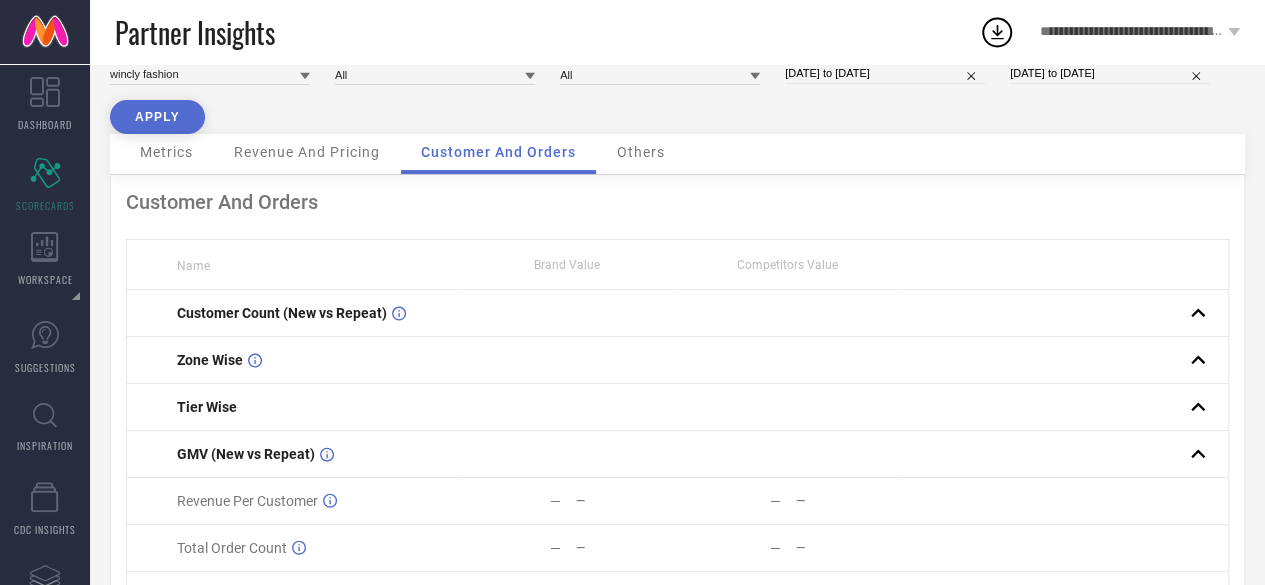 click on "Others" at bounding box center [641, 152] 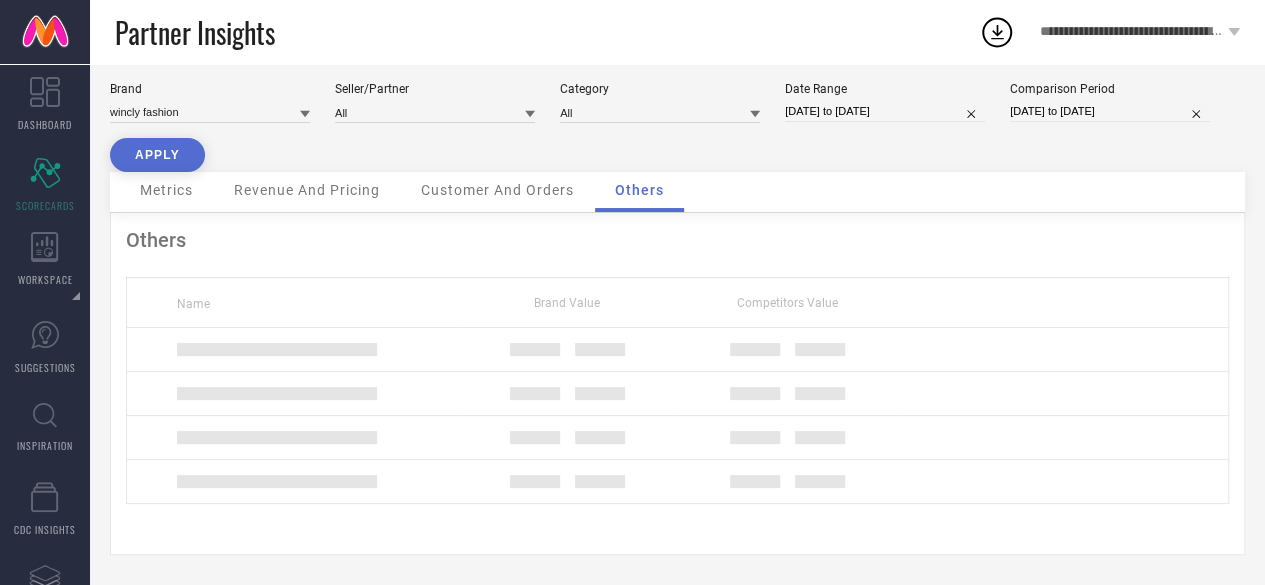 scroll, scrollTop: 26, scrollLeft: 0, axis: vertical 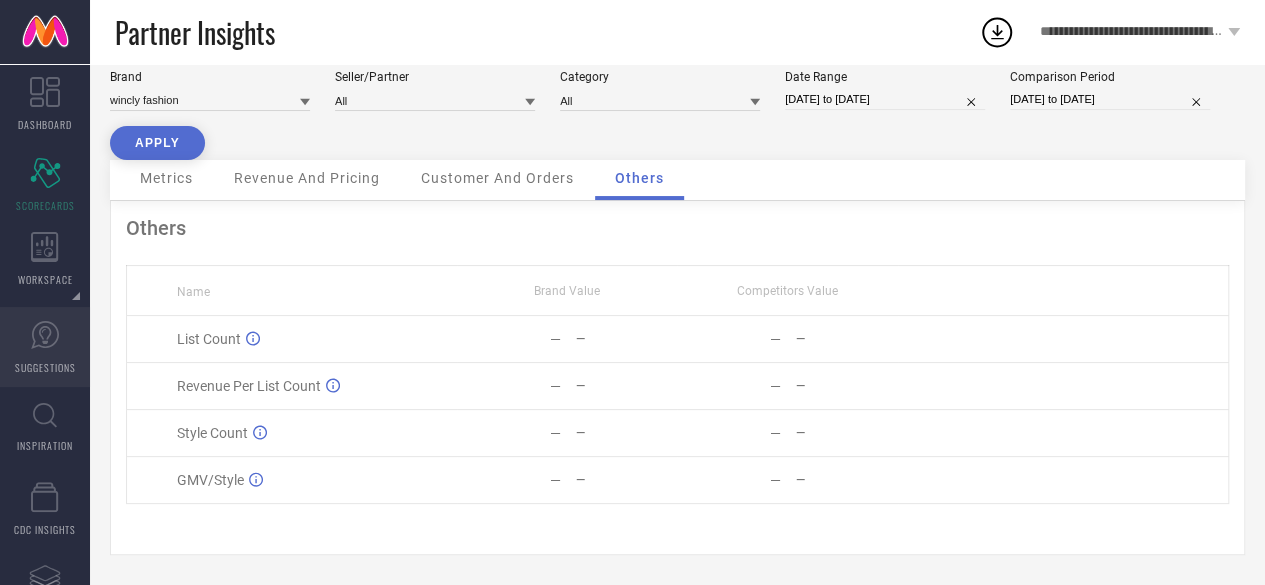 click 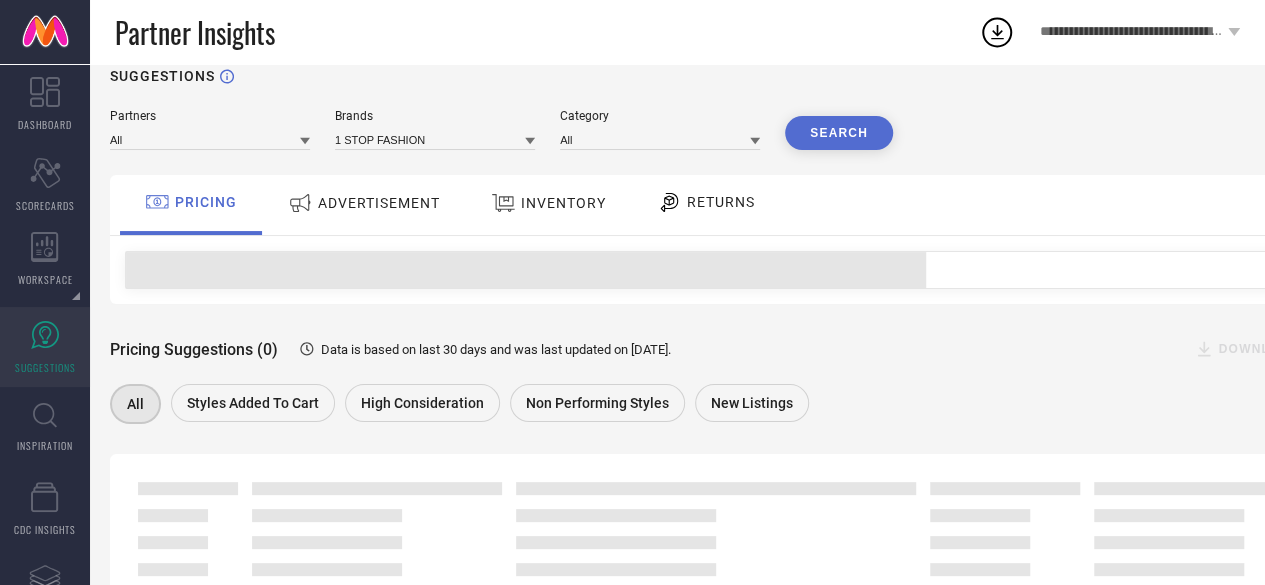scroll, scrollTop: 0, scrollLeft: 0, axis: both 